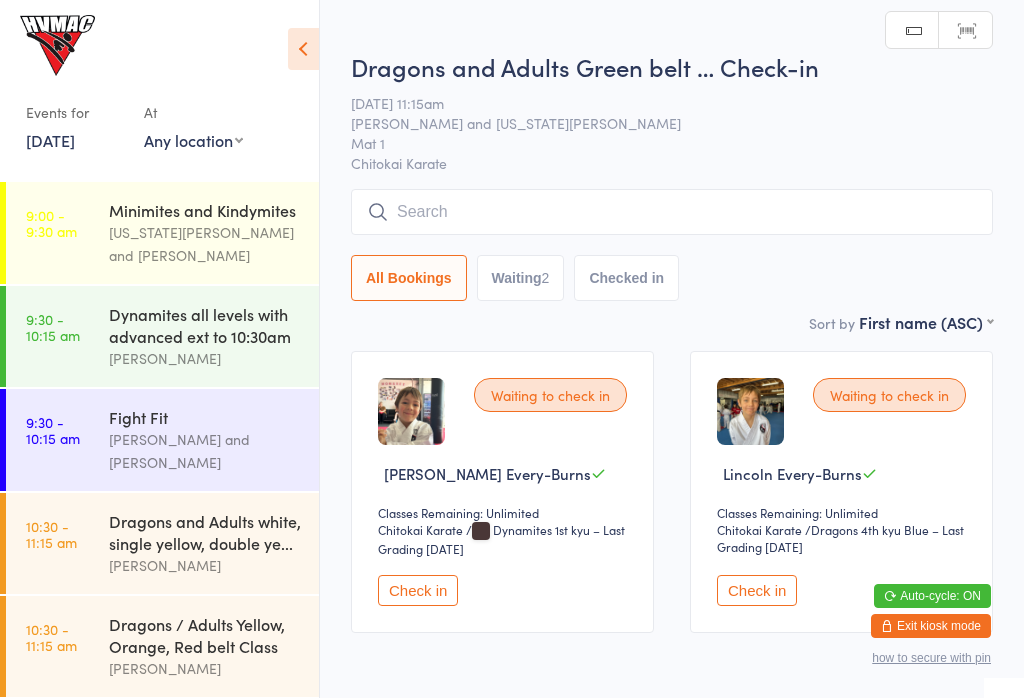 scroll, scrollTop: 0, scrollLeft: 0, axis: both 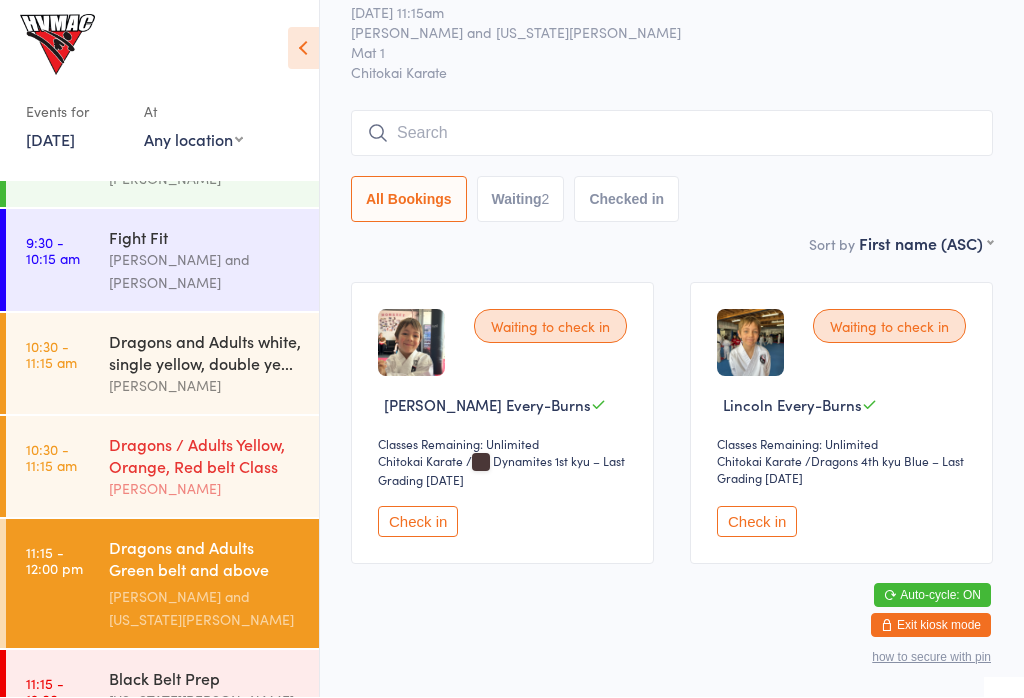 click on "Dragons / Adults Yellow, Orange, Red belt Class" at bounding box center [205, 456] 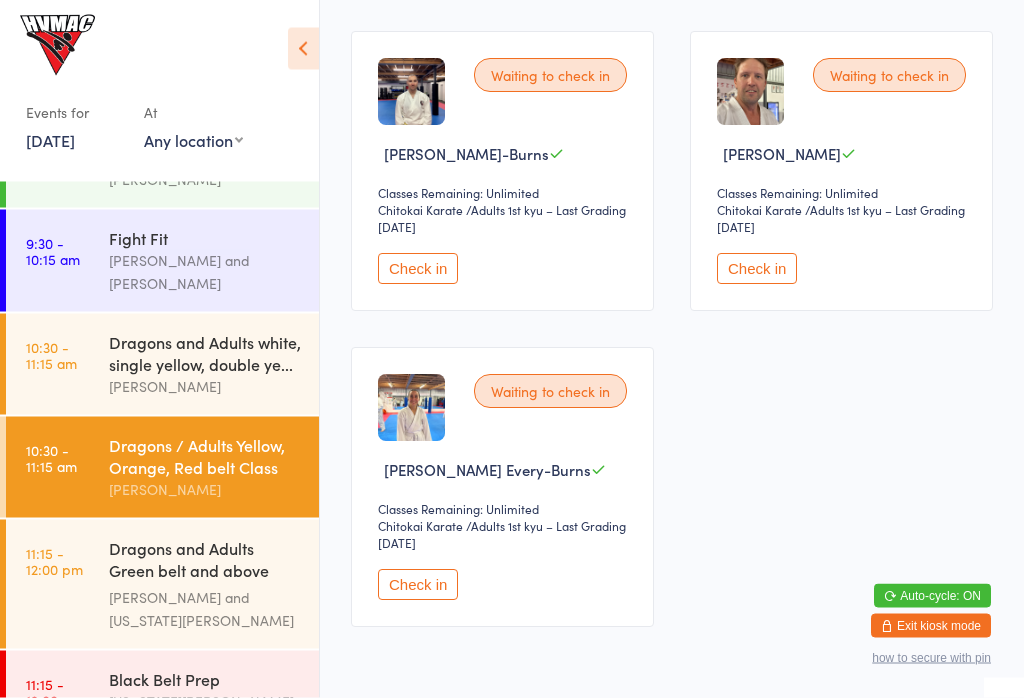 scroll, scrollTop: 636, scrollLeft: 0, axis: vertical 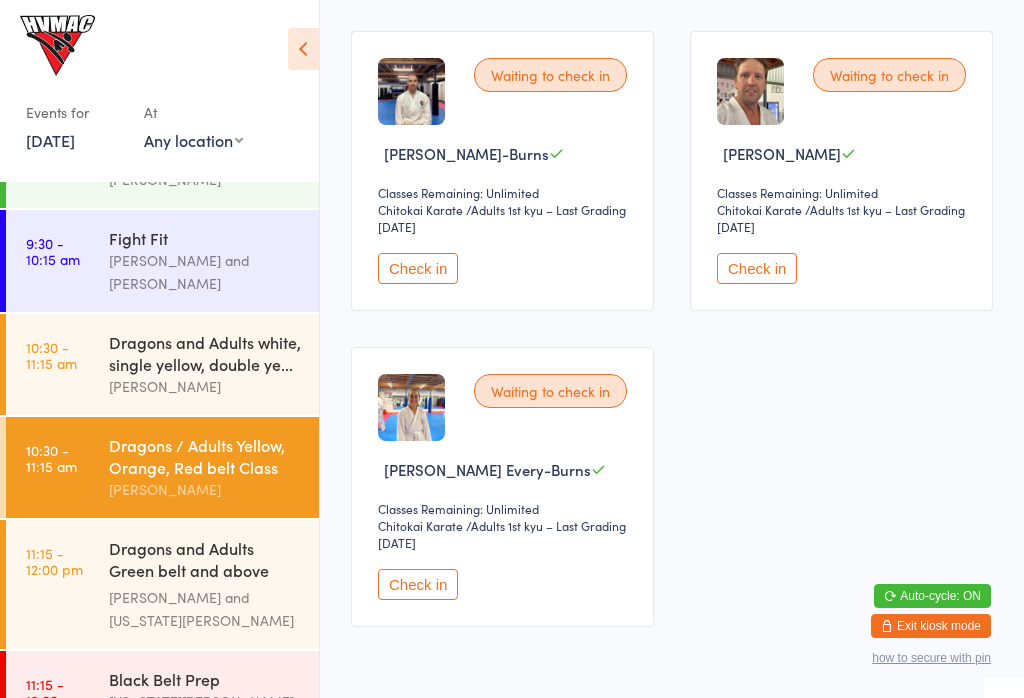 click on "Check in" at bounding box center [757, 268] 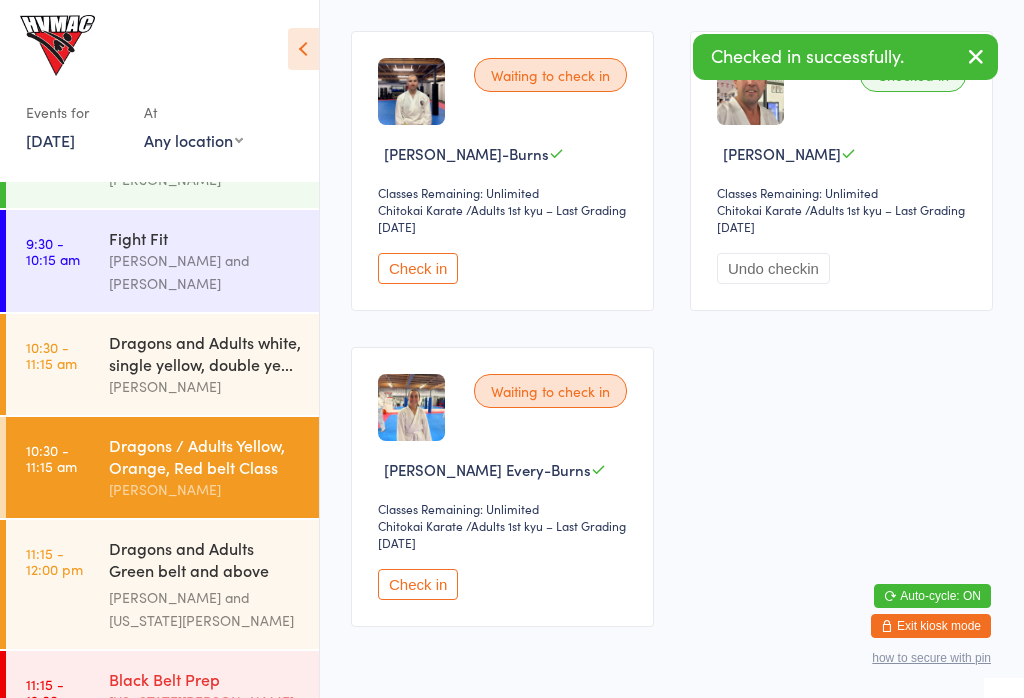 click on "Black Belt Prep" at bounding box center (205, 679) 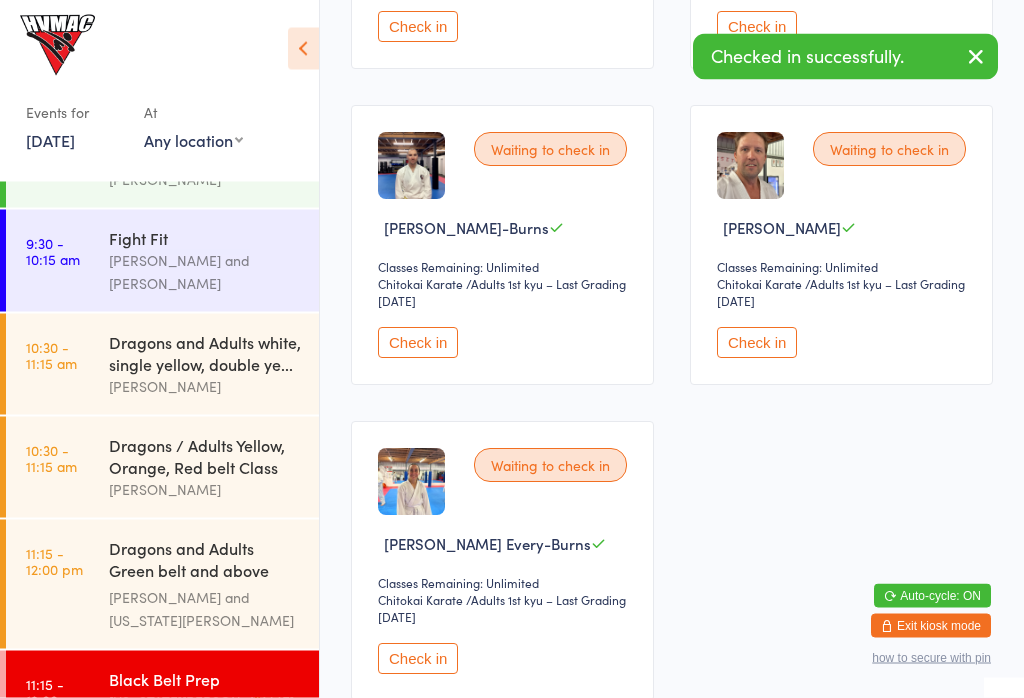 scroll, scrollTop: 562, scrollLeft: 0, axis: vertical 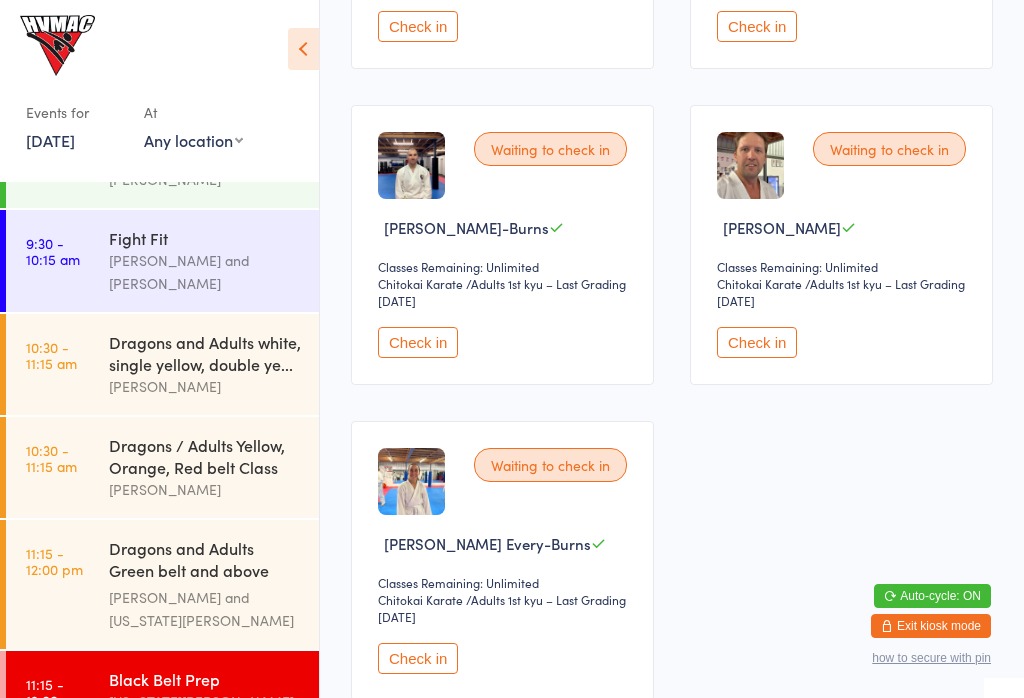 click on "Check in" at bounding box center [757, 342] 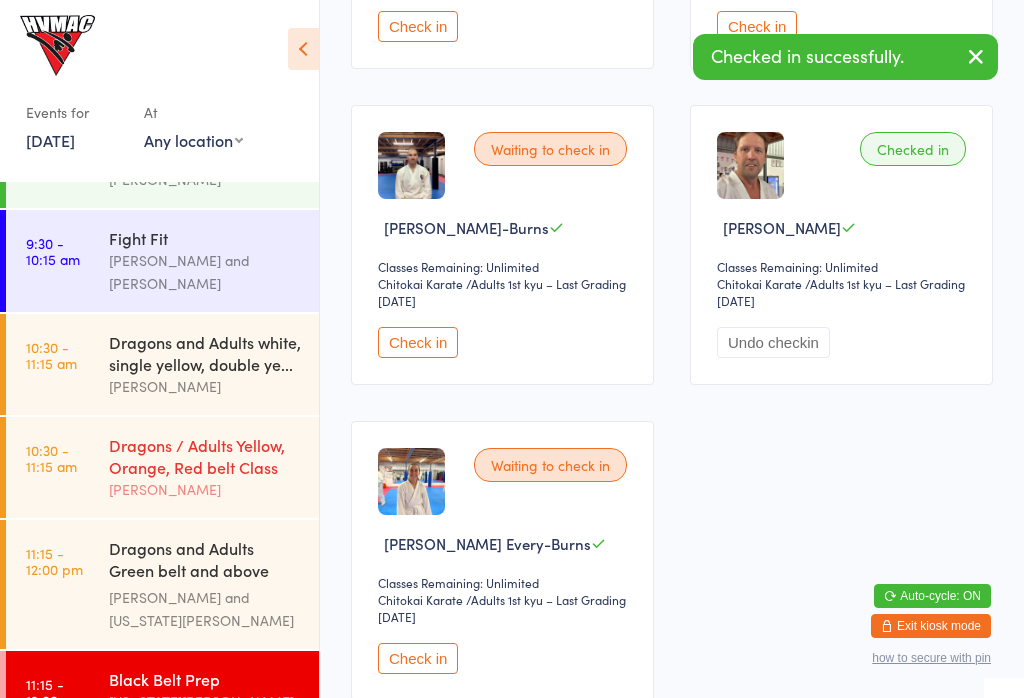 click on "Dragons / Adults Yellow, Orange, Red belt Class" at bounding box center [205, 456] 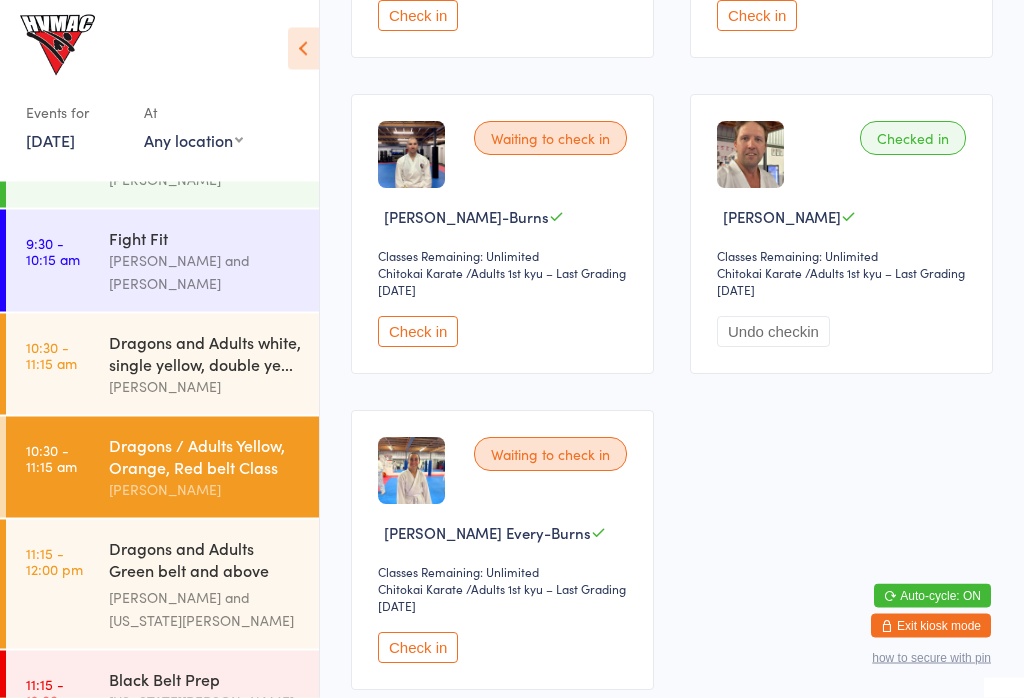 scroll, scrollTop: 573, scrollLeft: 0, axis: vertical 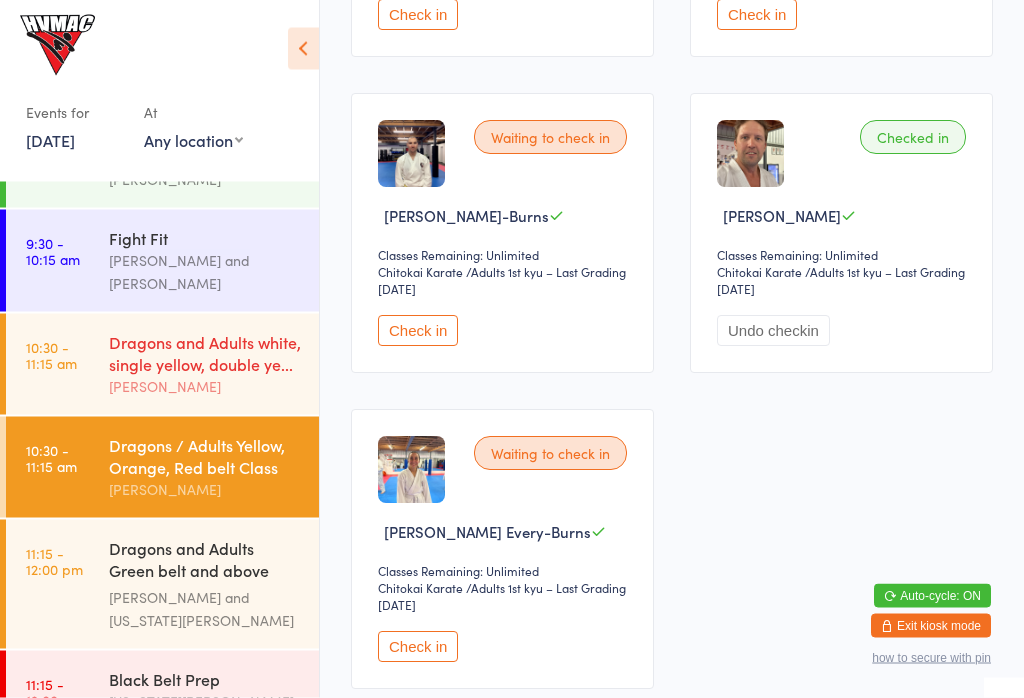 click on "Dragons and Adults white, single yellow, double ye..." at bounding box center [205, 353] 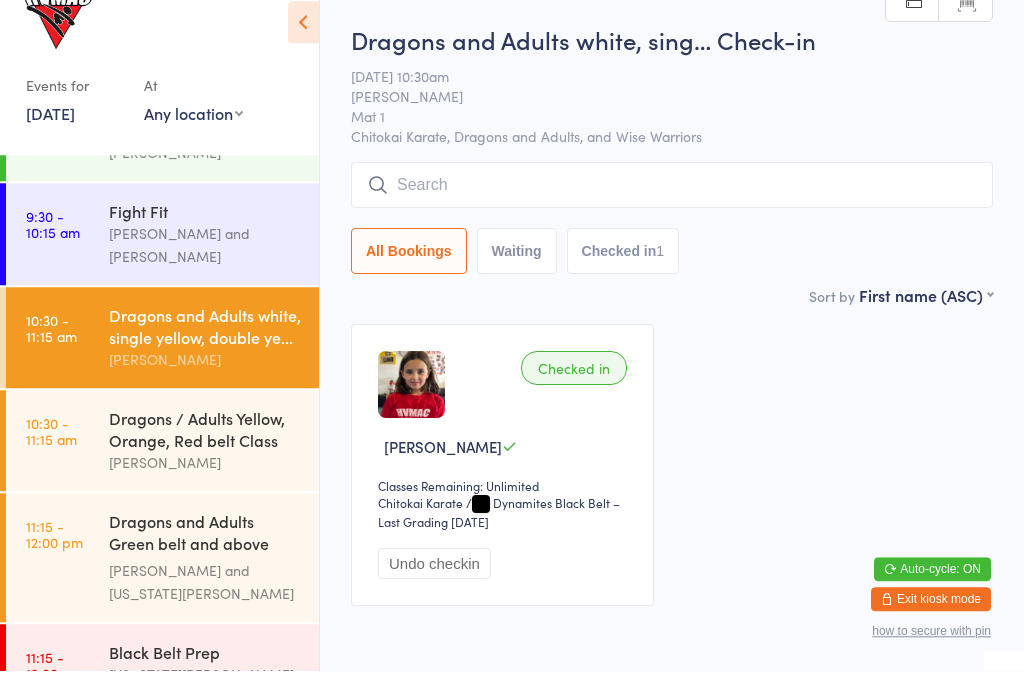 scroll, scrollTop: 68, scrollLeft: 0, axis: vertical 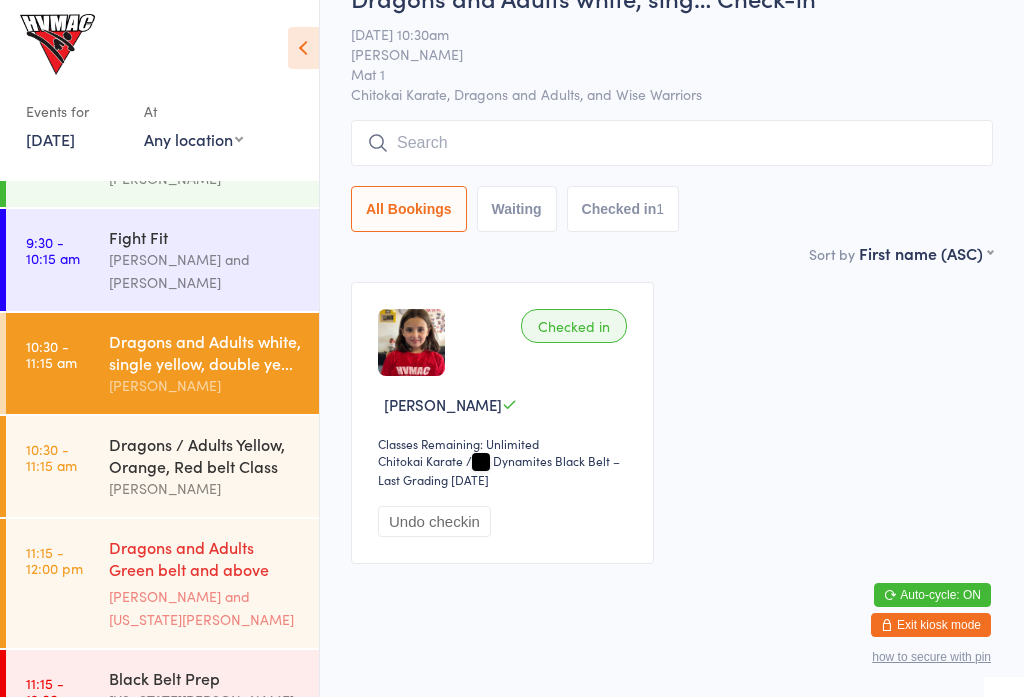 click on "Dragons and Adults Green belt and above Advanced C..." at bounding box center (205, 561) 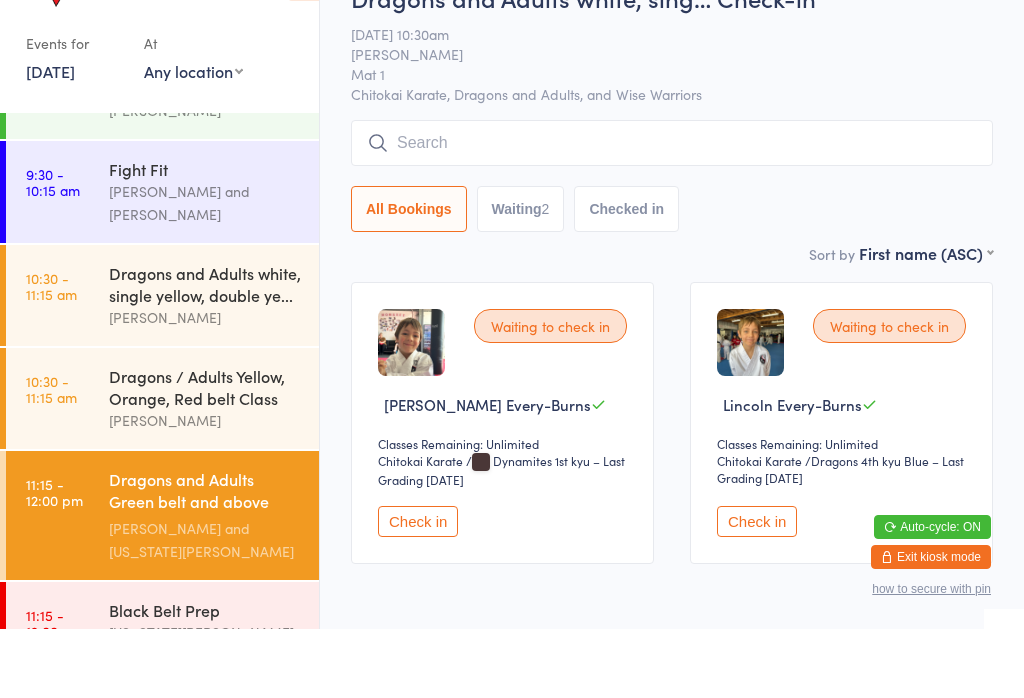 scroll, scrollTop: 68, scrollLeft: 0, axis: vertical 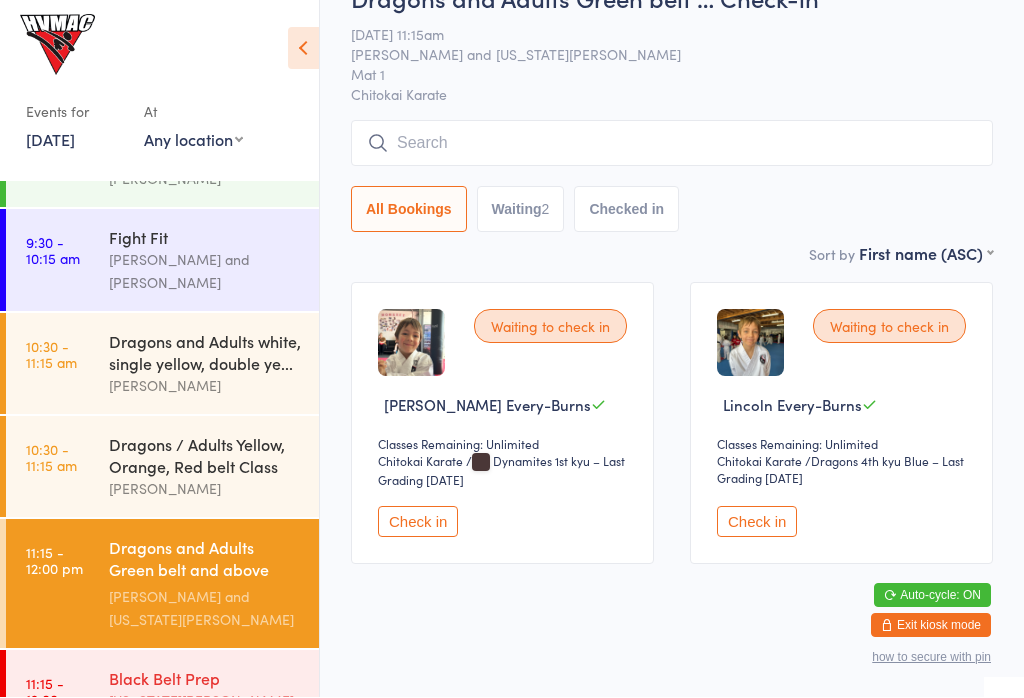 click on "[US_STATE][PERSON_NAME]" at bounding box center [205, 701] 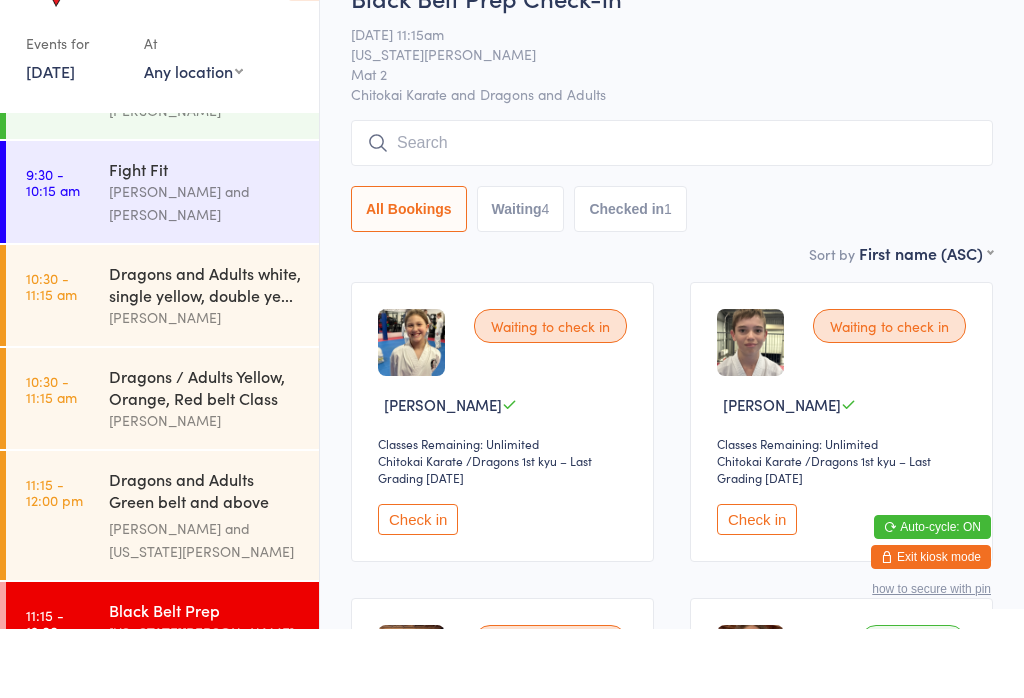 scroll, scrollTop: 69, scrollLeft: 0, axis: vertical 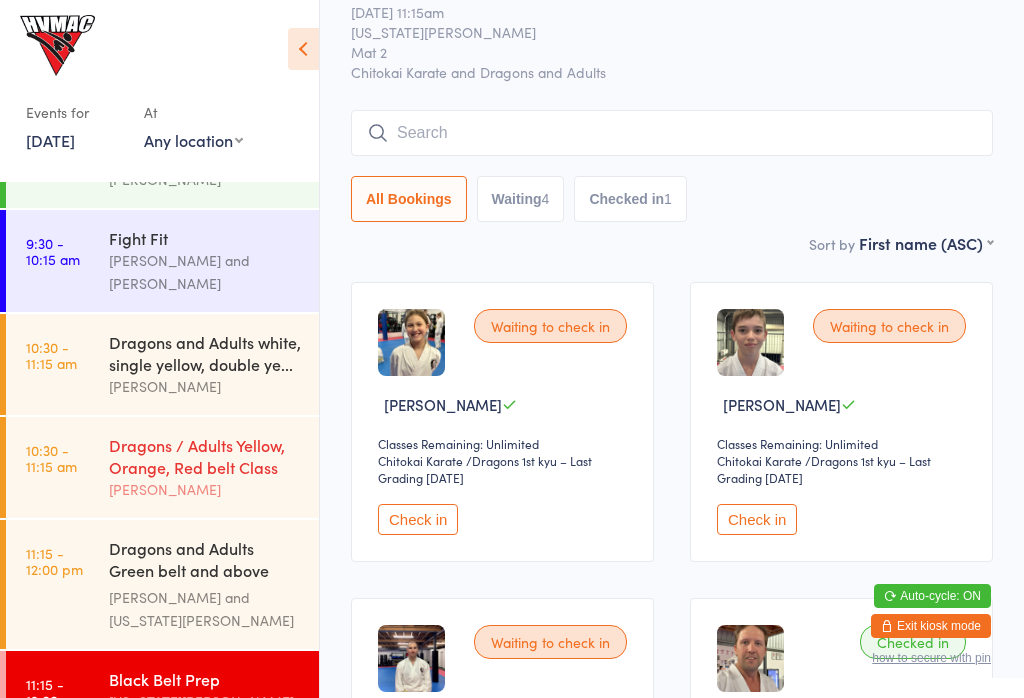 click on "Dragons / Adults Yellow, Orange, Red belt Class" at bounding box center (205, 456) 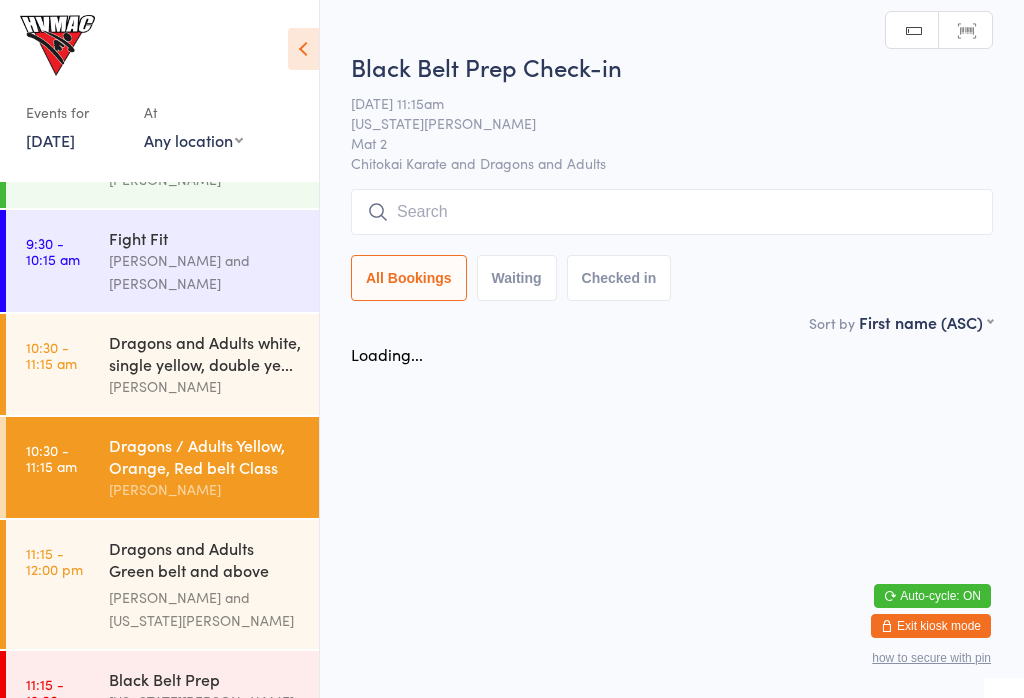 scroll, scrollTop: 0, scrollLeft: 0, axis: both 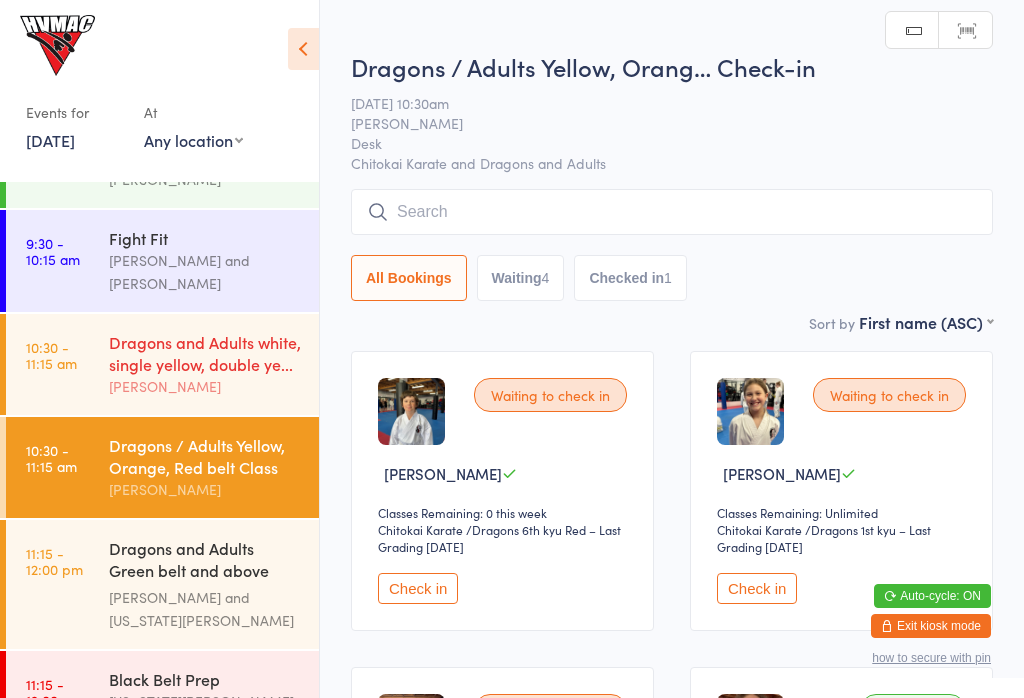 click on "10:30 - 11:15 am Dragons and Adults white, single yellow, double ye... [PERSON_NAME]" at bounding box center (162, 364) 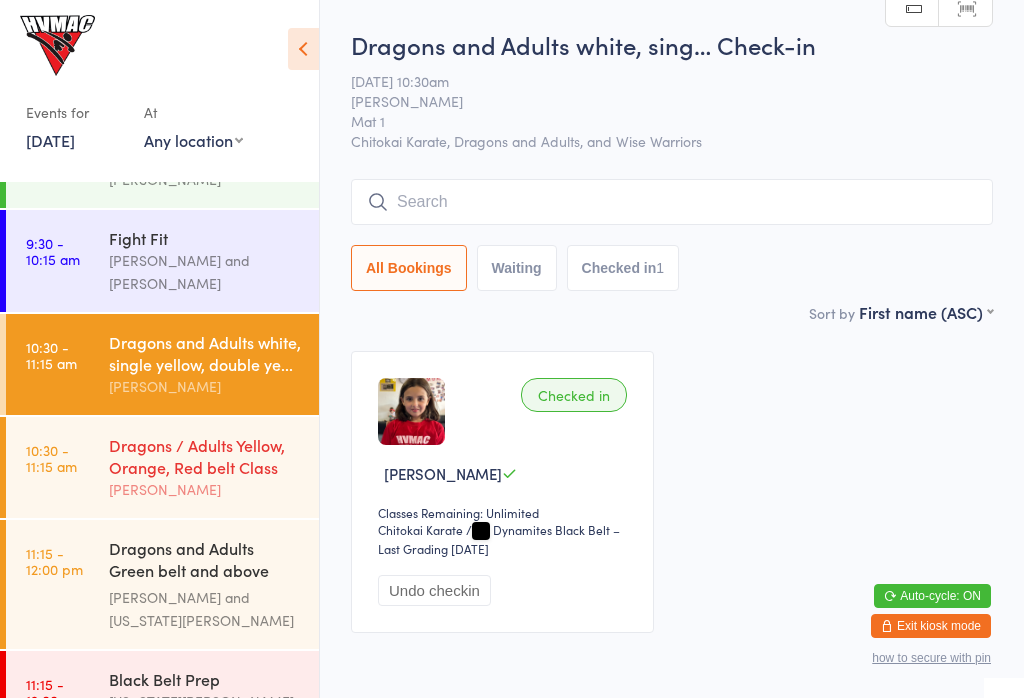 click on "Dragons / Adults Yellow, Orange, Red belt Class" at bounding box center (205, 456) 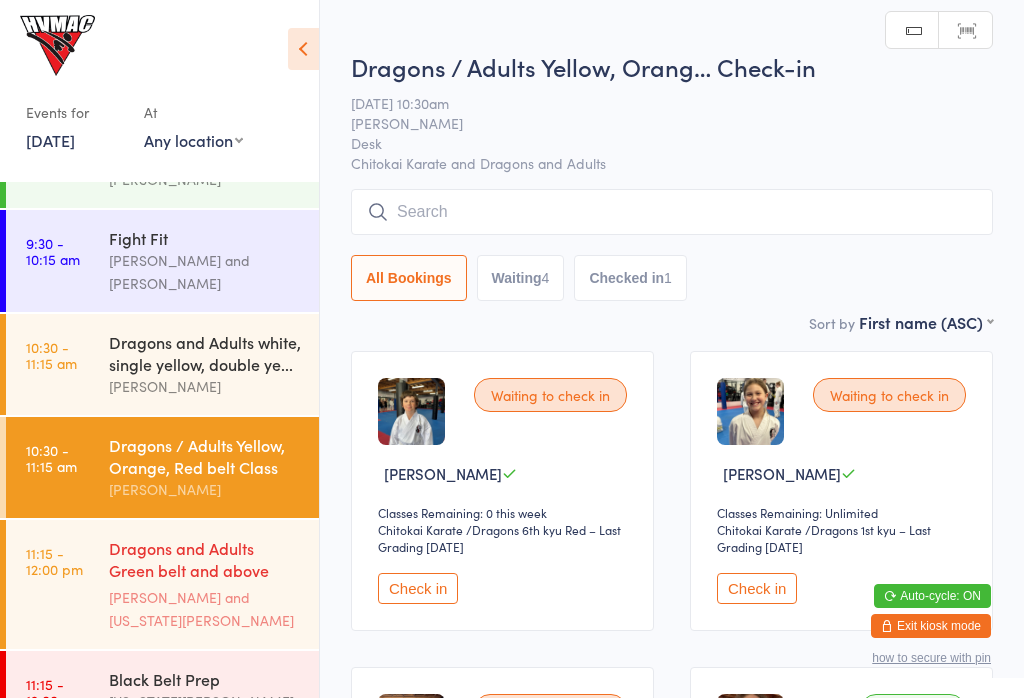 click on "[PERSON_NAME] and [US_STATE][PERSON_NAME]" at bounding box center [205, 609] 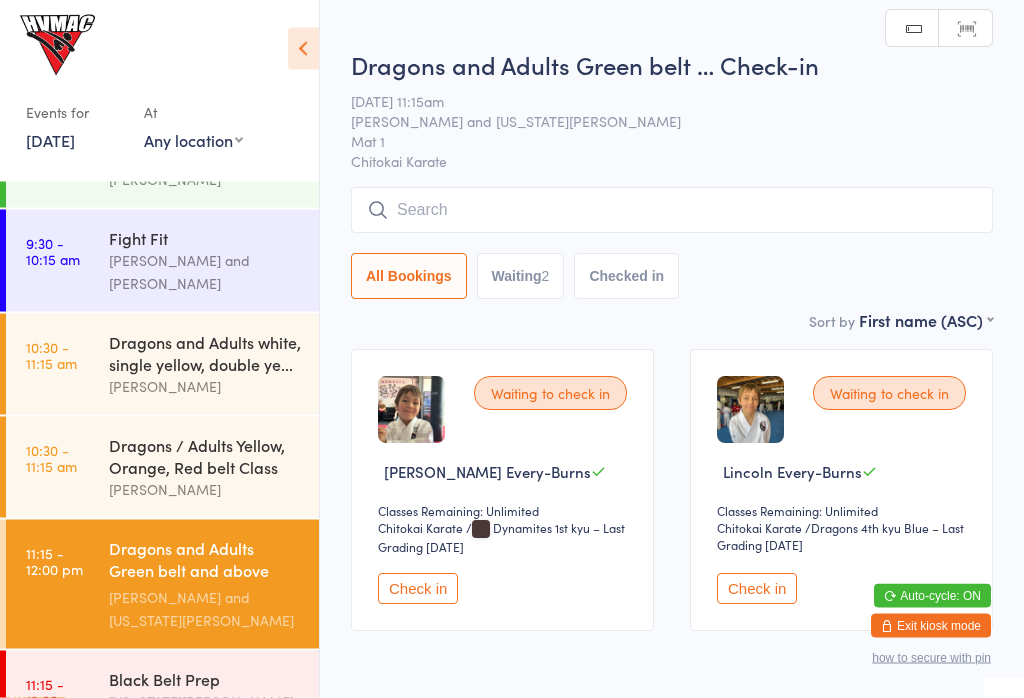 scroll, scrollTop: 0, scrollLeft: 0, axis: both 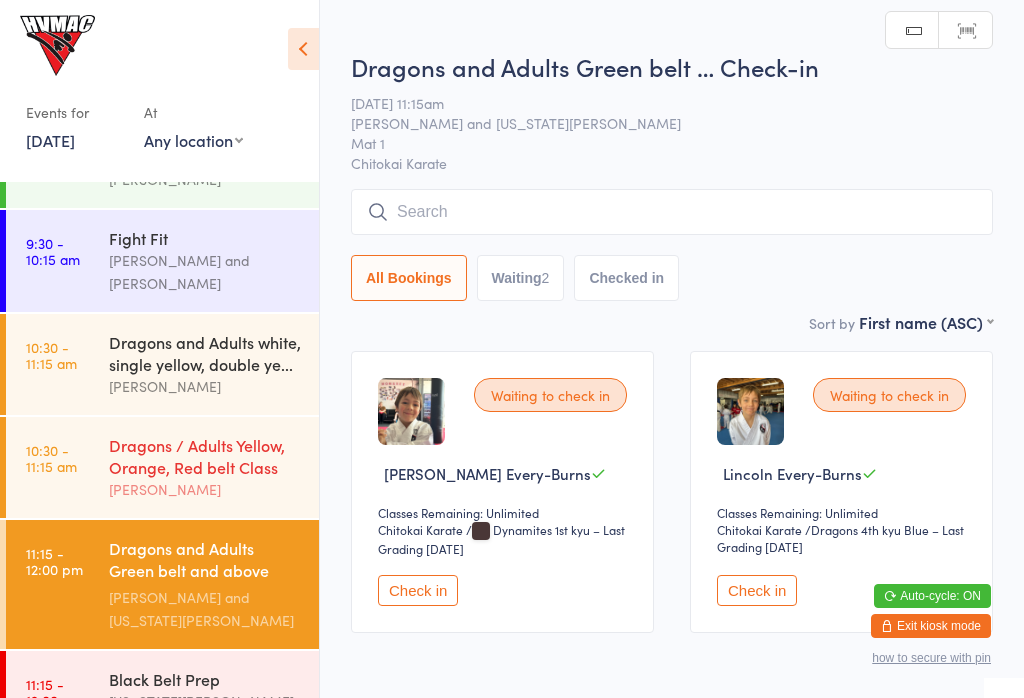 click on "10:30 - 11:15 am Dragons / Adults Yellow, Orange, Red belt Class [PERSON_NAME]" at bounding box center [162, 467] 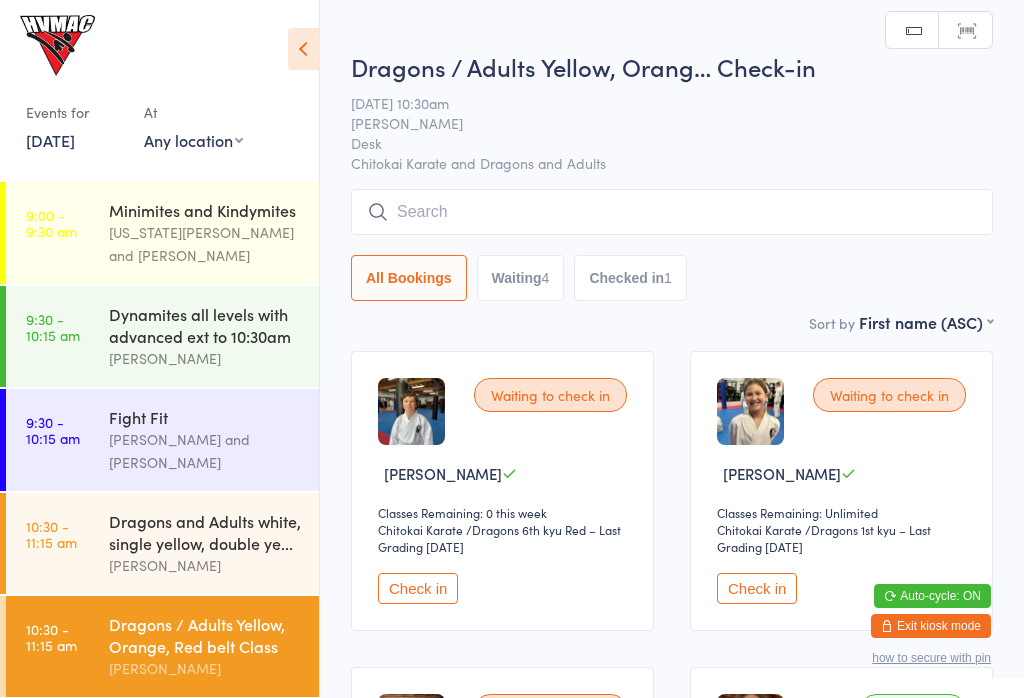 scroll, scrollTop: 0, scrollLeft: 0, axis: both 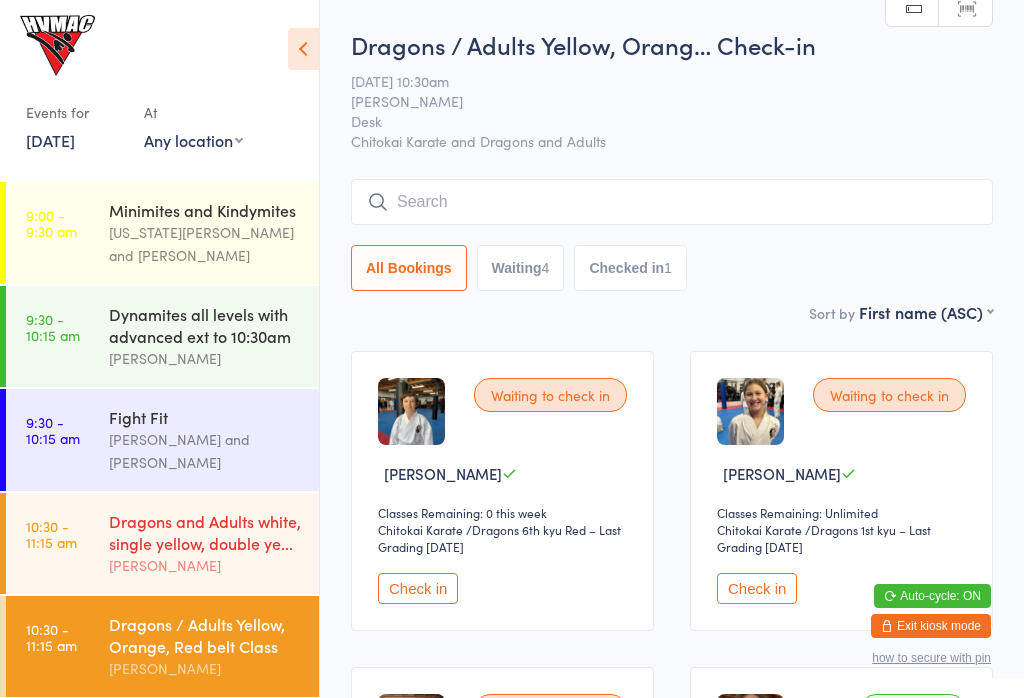 click on "Dragons and Adults white, single yellow, double ye..." at bounding box center [205, 532] 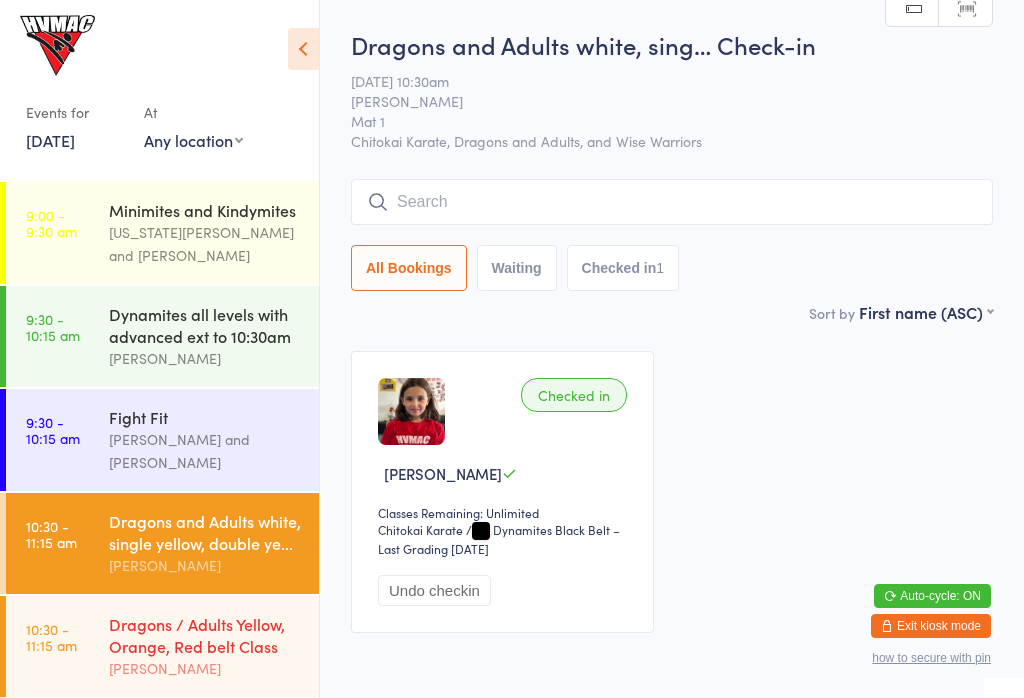 click on "Dragons / Adults Yellow, Orange, Red belt Class" at bounding box center (205, 635) 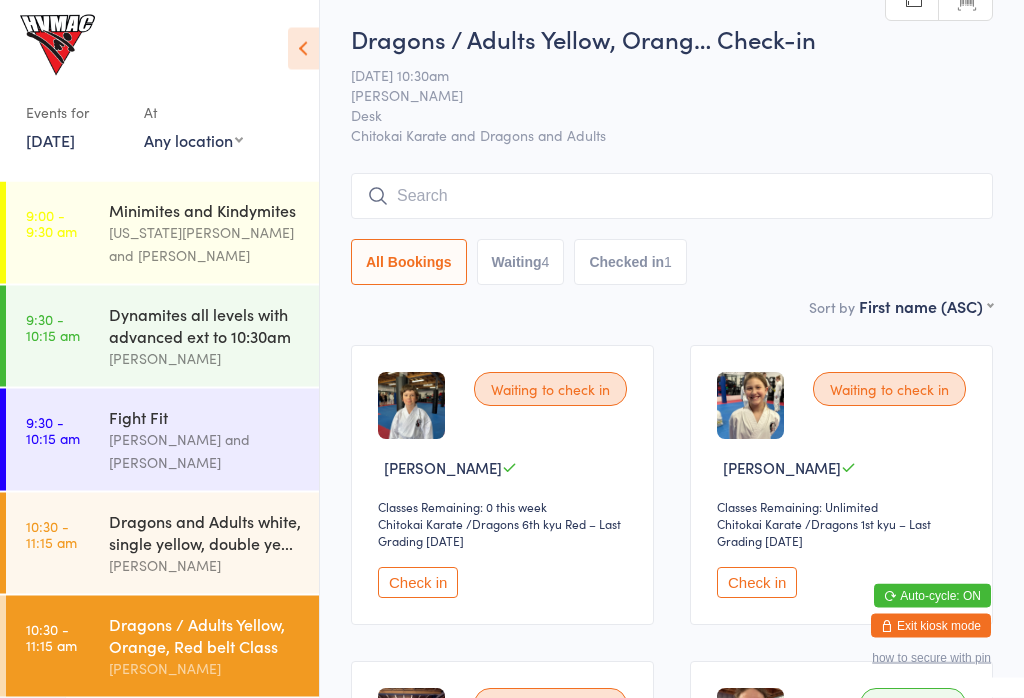 scroll, scrollTop: 0, scrollLeft: 0, axis: both 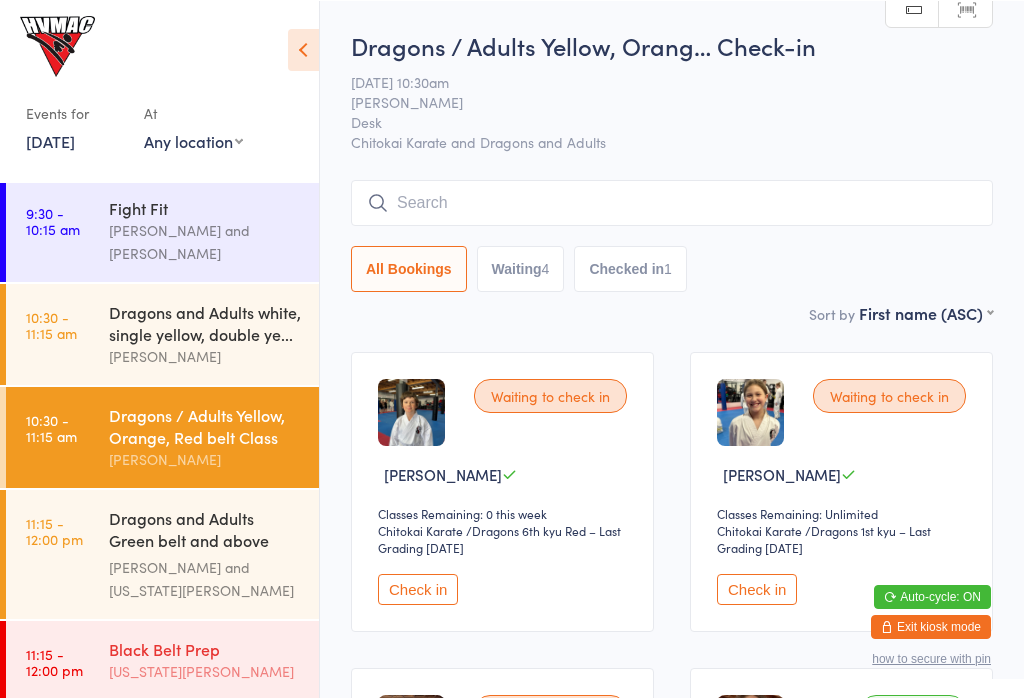 click on "11:15 - 12:00 pm Black Belt Prep [US_STATE][PERSON_NAME]" at bounding box center (162, 661) 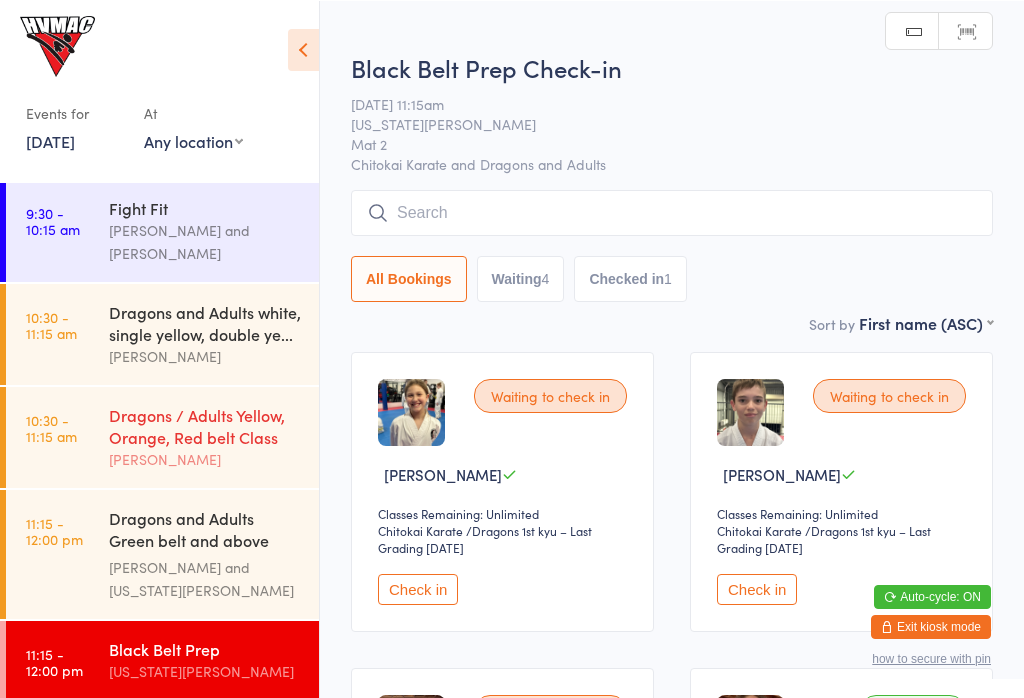 click on "10:30 - 11:15 am" at bounding box center (51, 427) 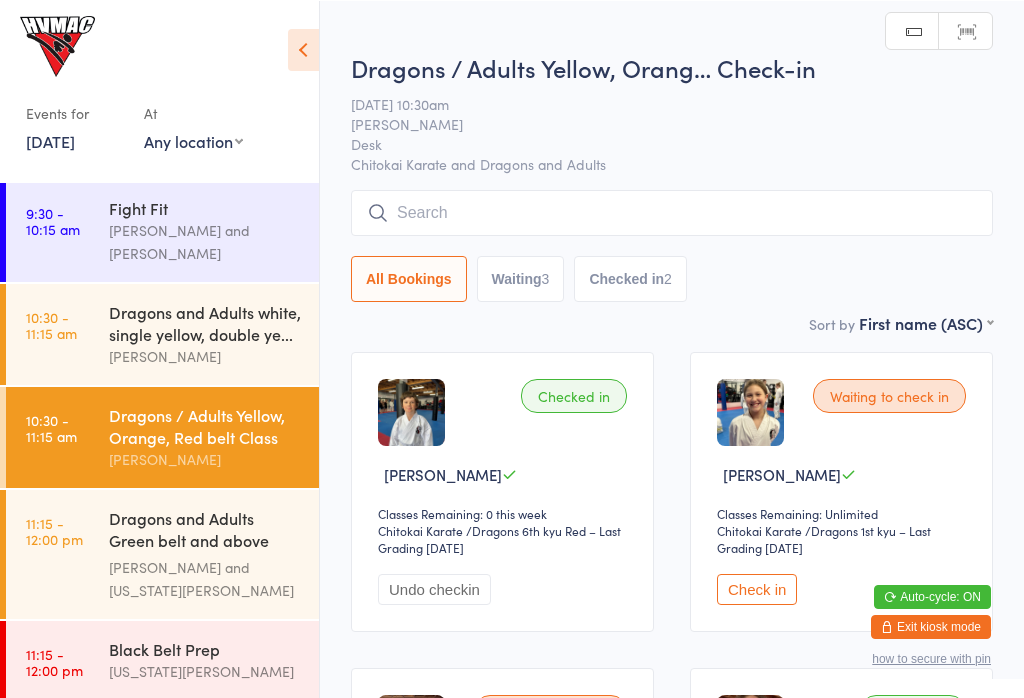 click at bounding box center [303, 49] 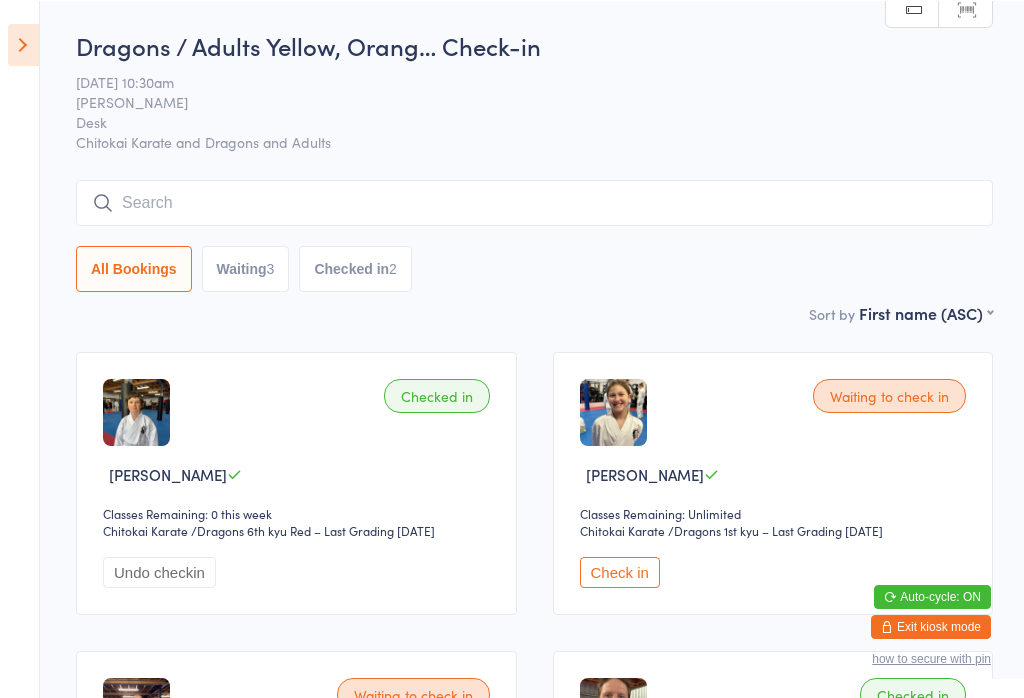click at bounding box center [23, 44] 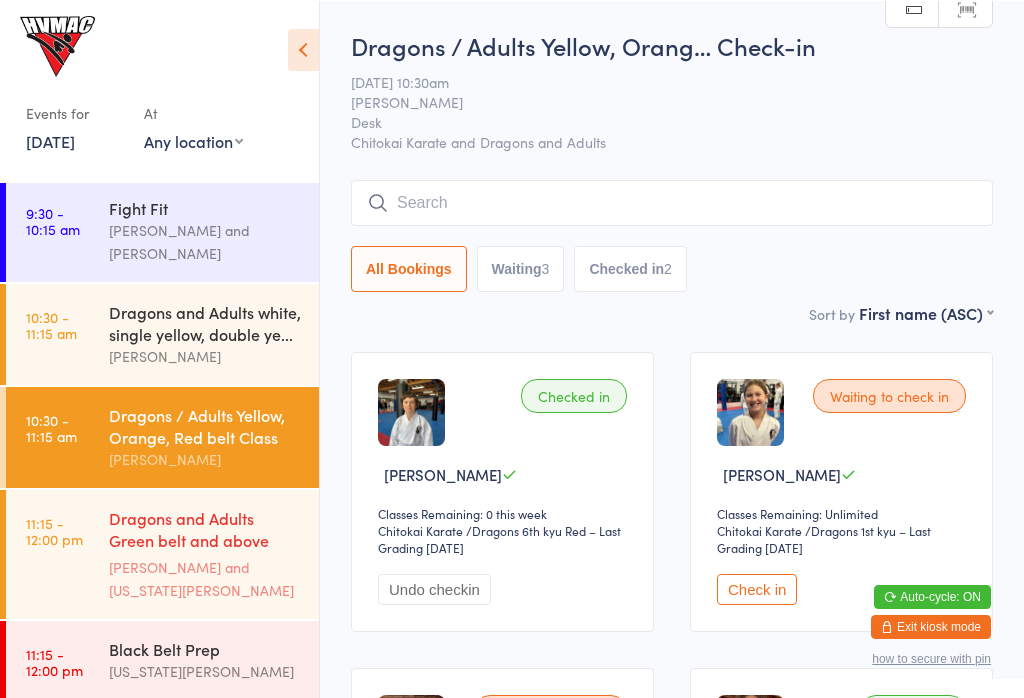 click on "Dragons and Adults Green belt and above Advanced C..." at bounding box center (205, 530) 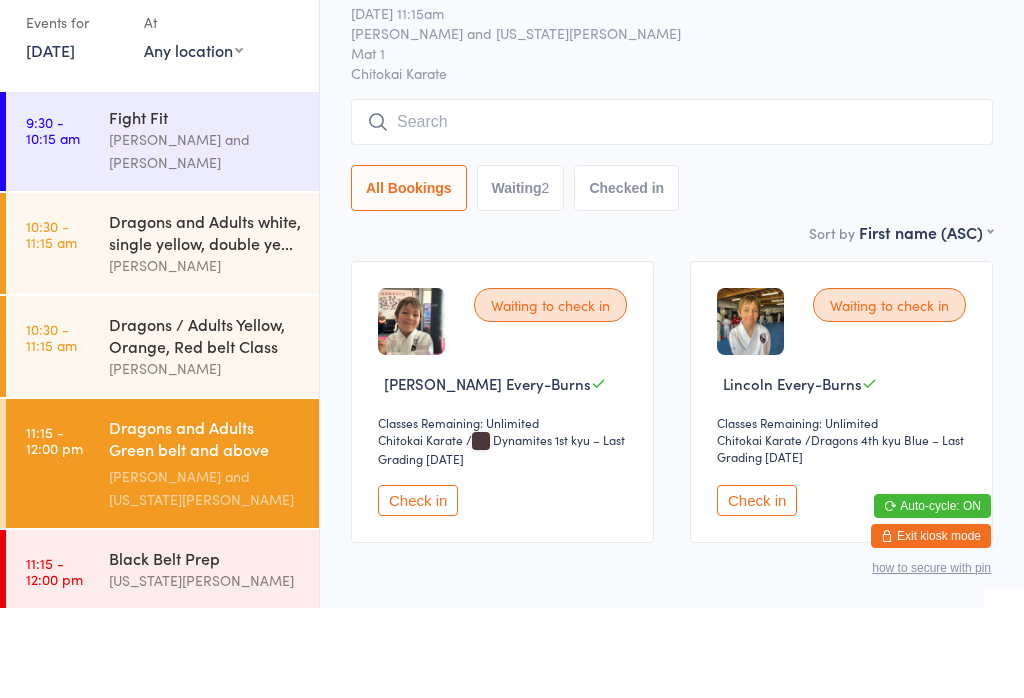 scroll, scrollTop: 68, scrollLeft: 0, axis: vertical 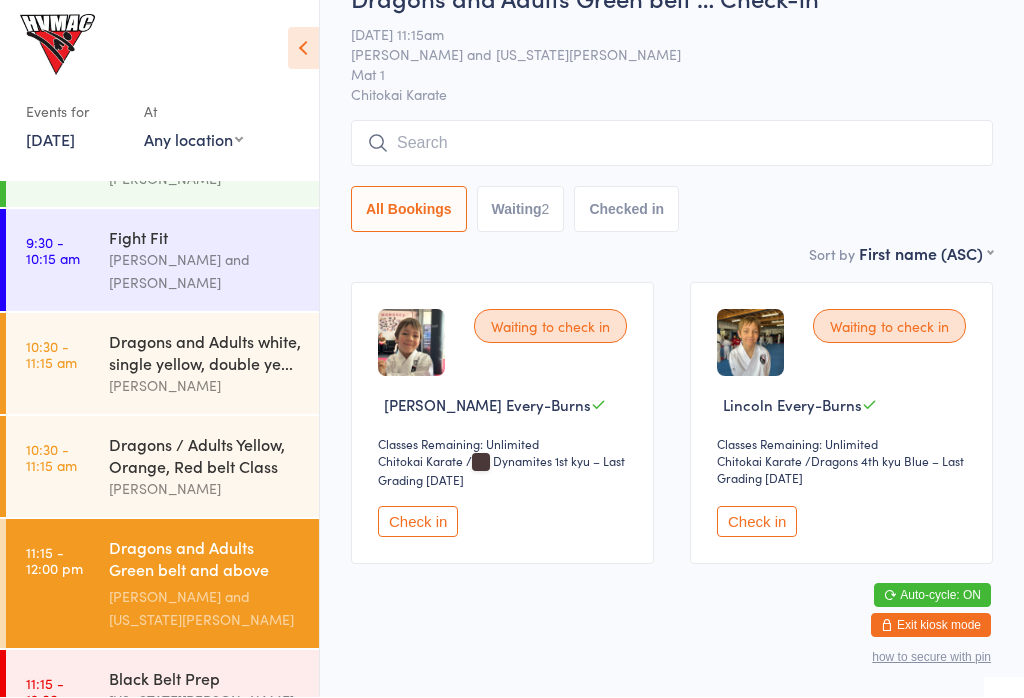 click on "Check in" at bounding box center [418, 522] 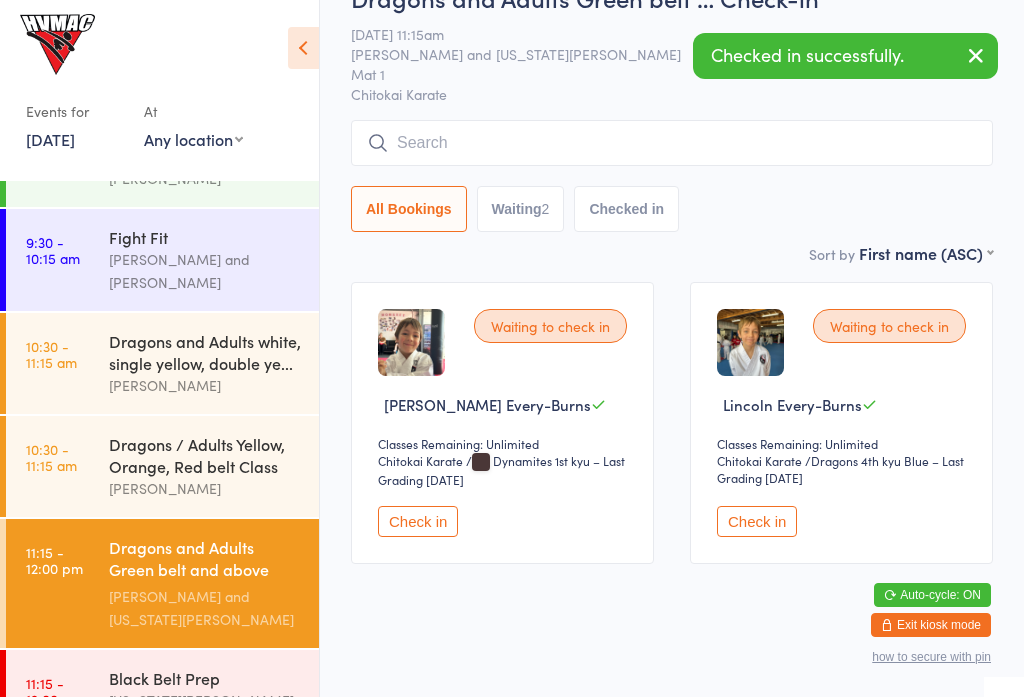 click on "Check in" at bounding box center (757, 522) 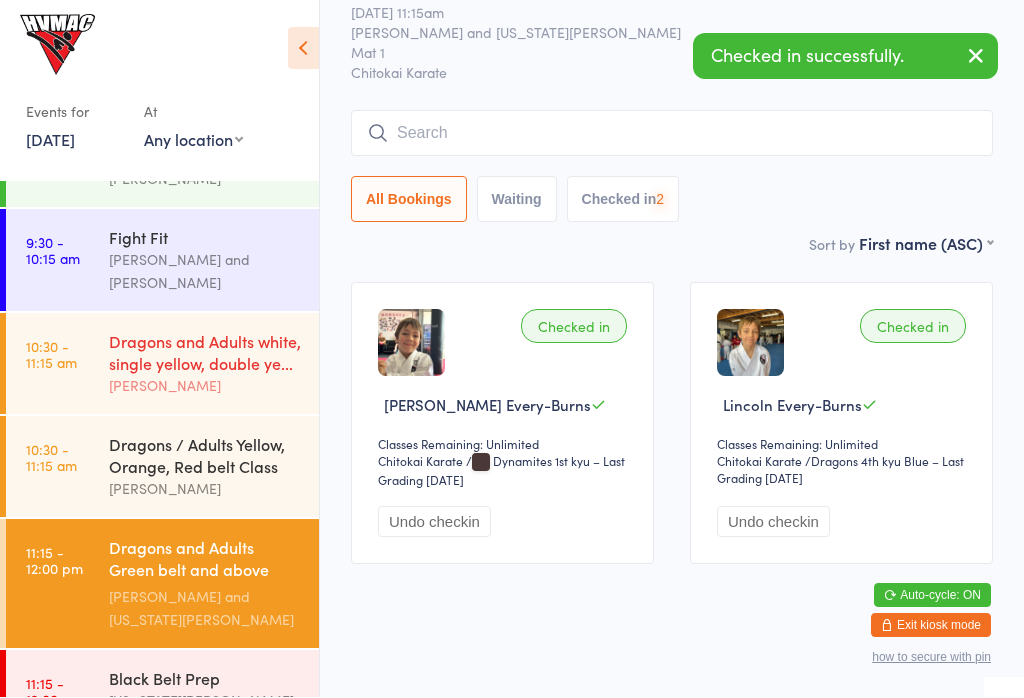 click on "Dragons and Adults white, single yellow, double ye..." at bounding box center [205, 353] 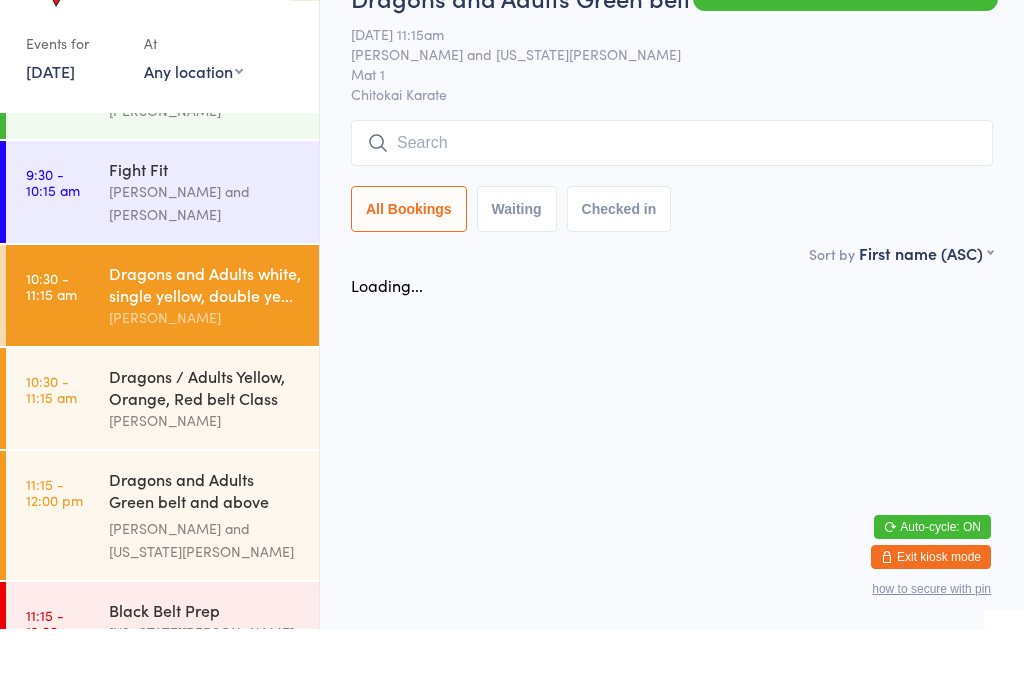 scroll, scrollTop: 69, scrollLeft: 0, axis: vertical 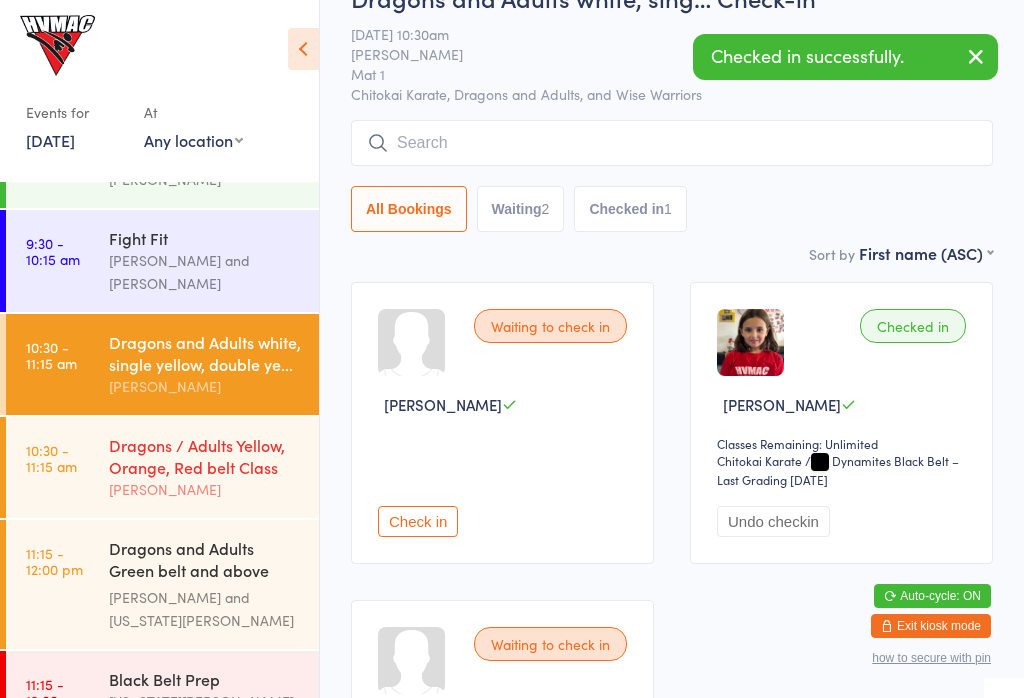 click on "Dragons / Adults Yellow, Orange, Red belt Class" at bounding box center [205, 456] 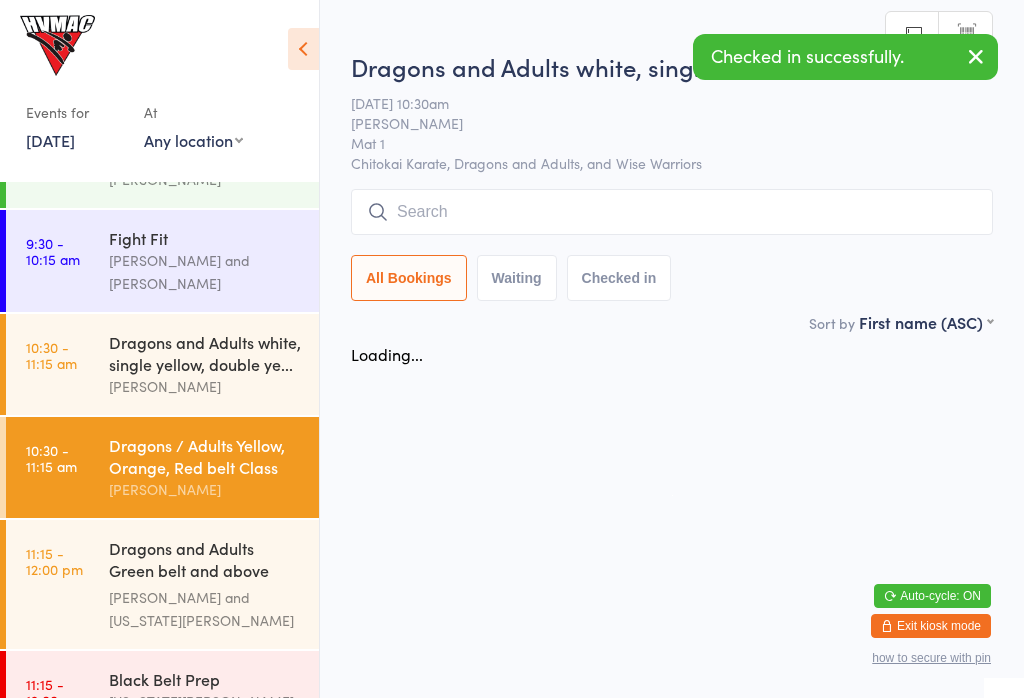 scroll, scrollTop: 0, scrollLeft: 0, axis: both 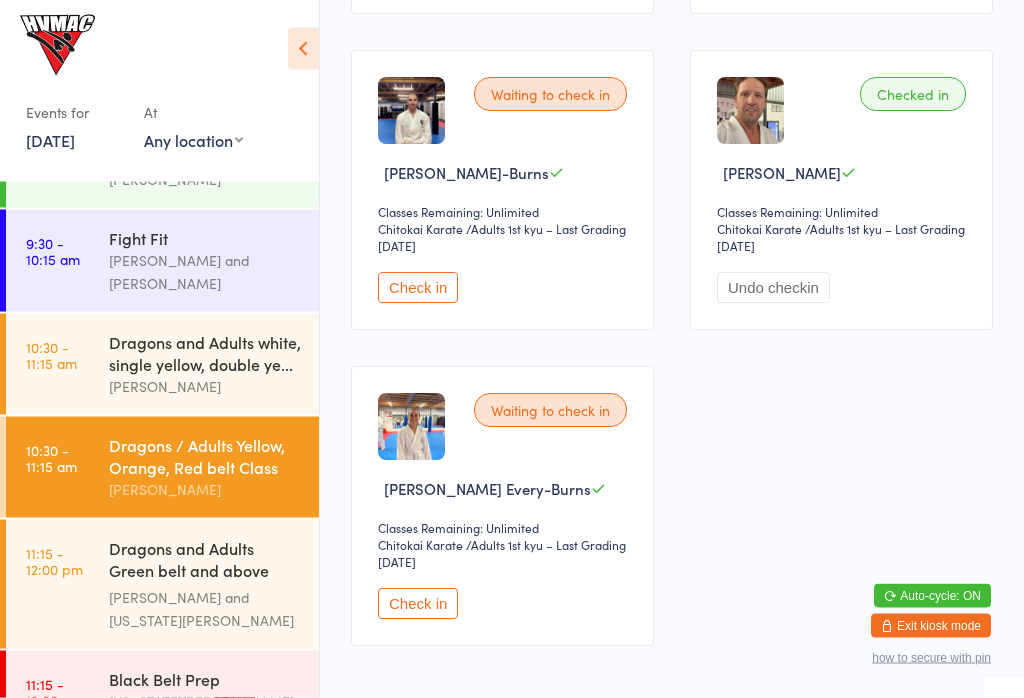 click on "Check in" at bounding box center [418, 288] 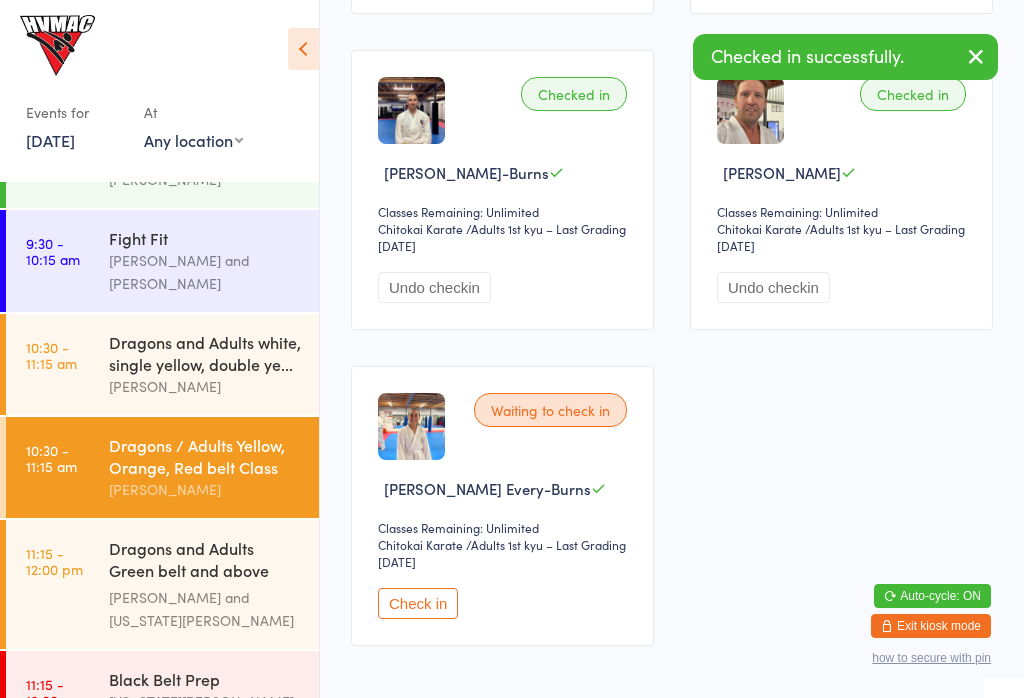 click on "Check in" at bounding box center (418, 603) 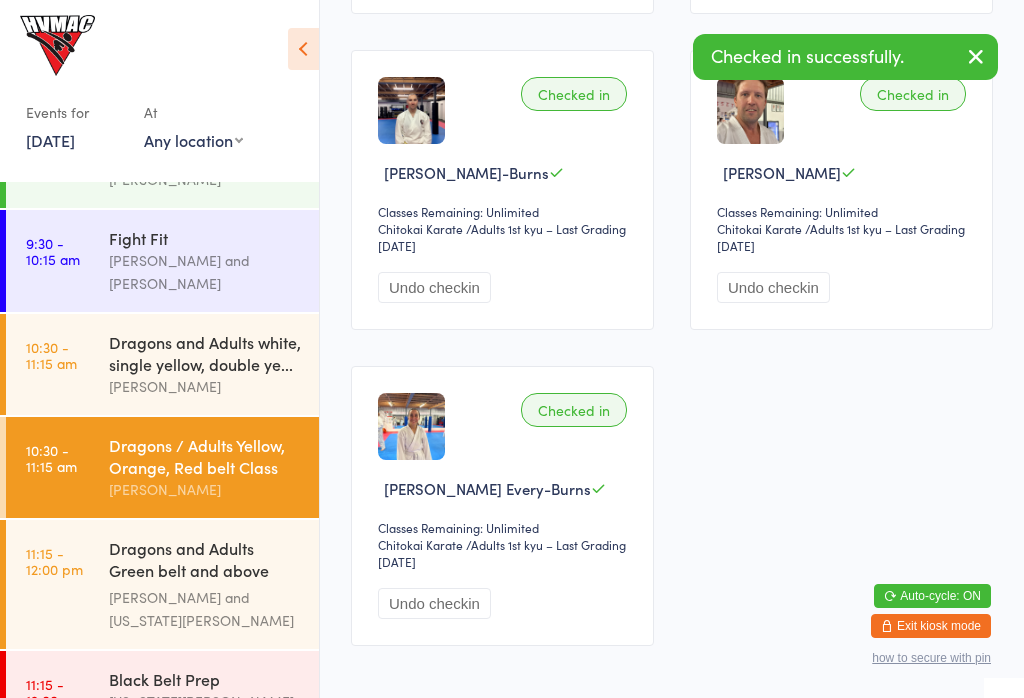 scroll, scrollTop: 713, scrollLeft: 0, axis: vertical 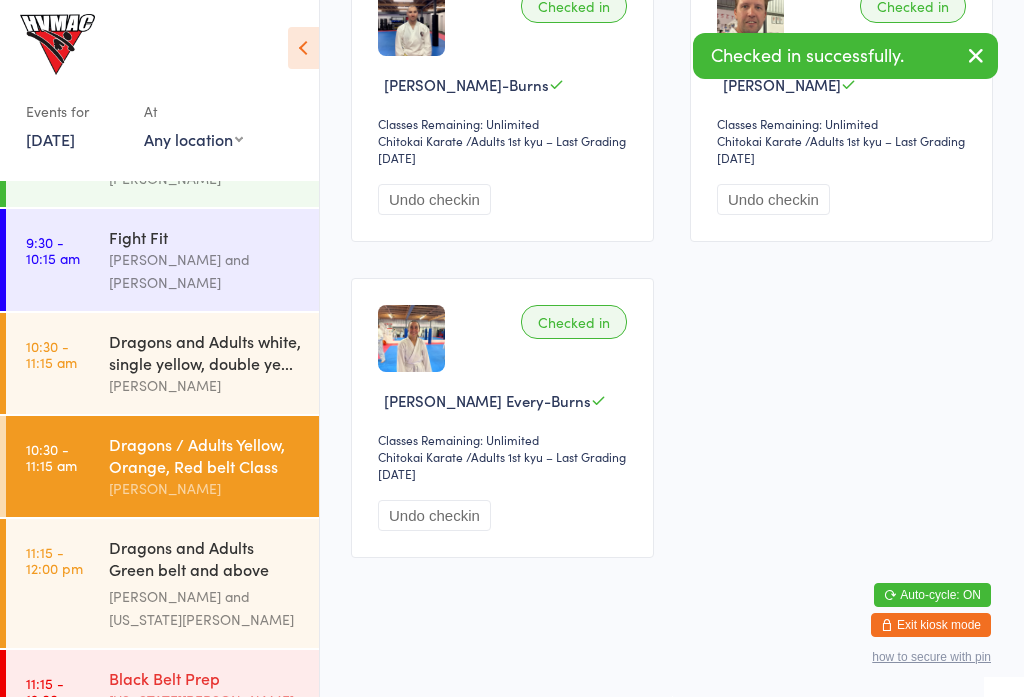 click on "[US_STATE][PERSON_NAME]" at bounding box center [205, 701] 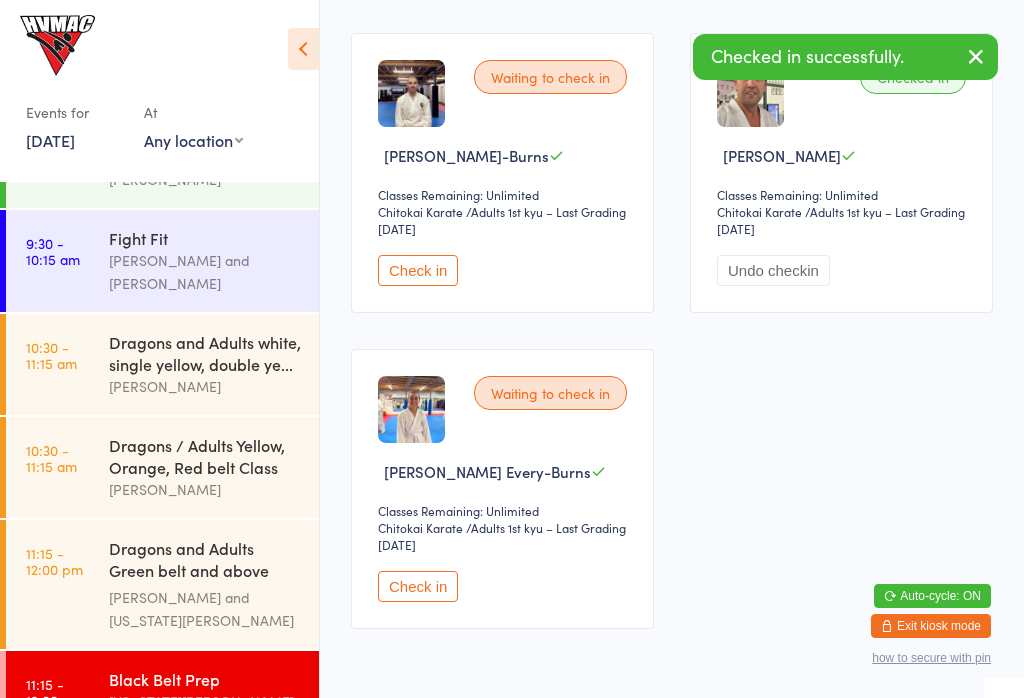 scroll, scrollTop: 615, scrollLeft: 0, axis: vertical 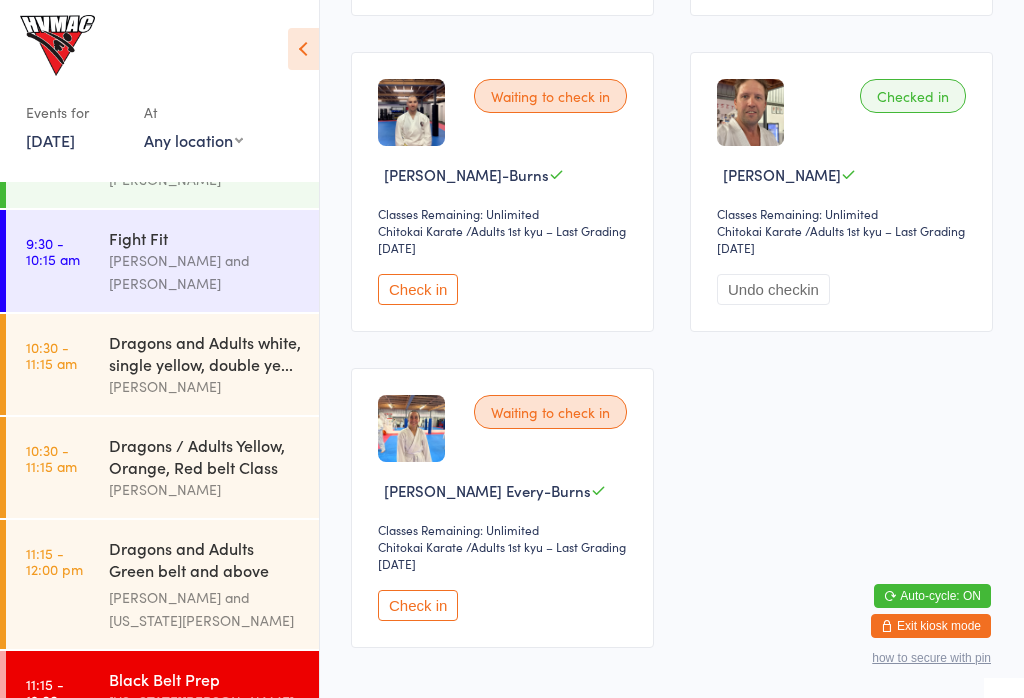 click on "Check in" at bounding box center (418, 289) 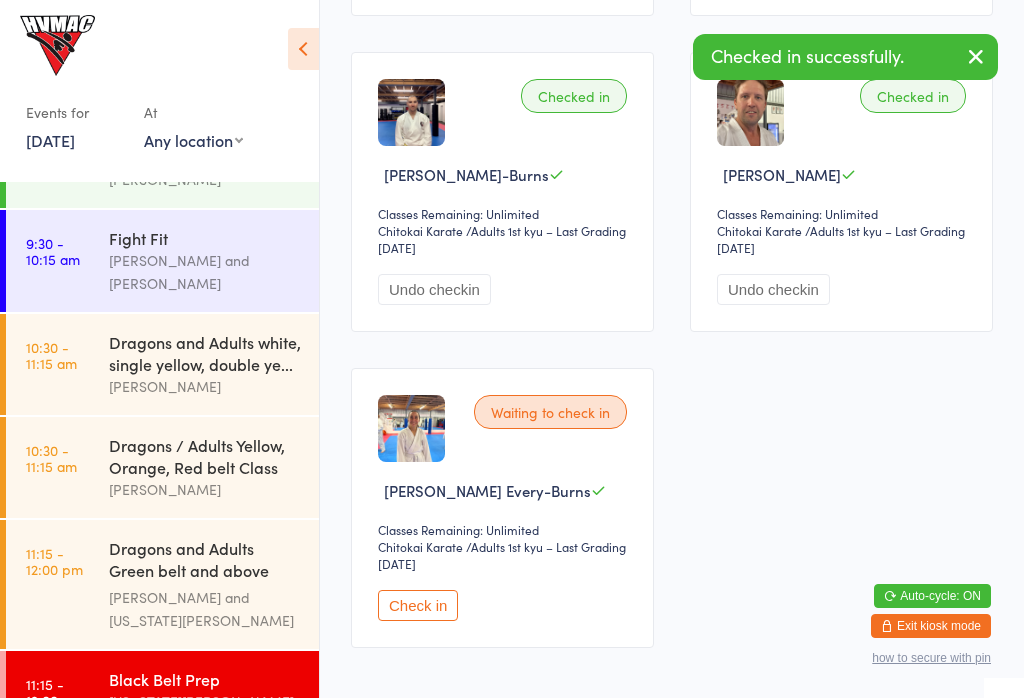 click on "Check in" at bounding box center [418, 605] 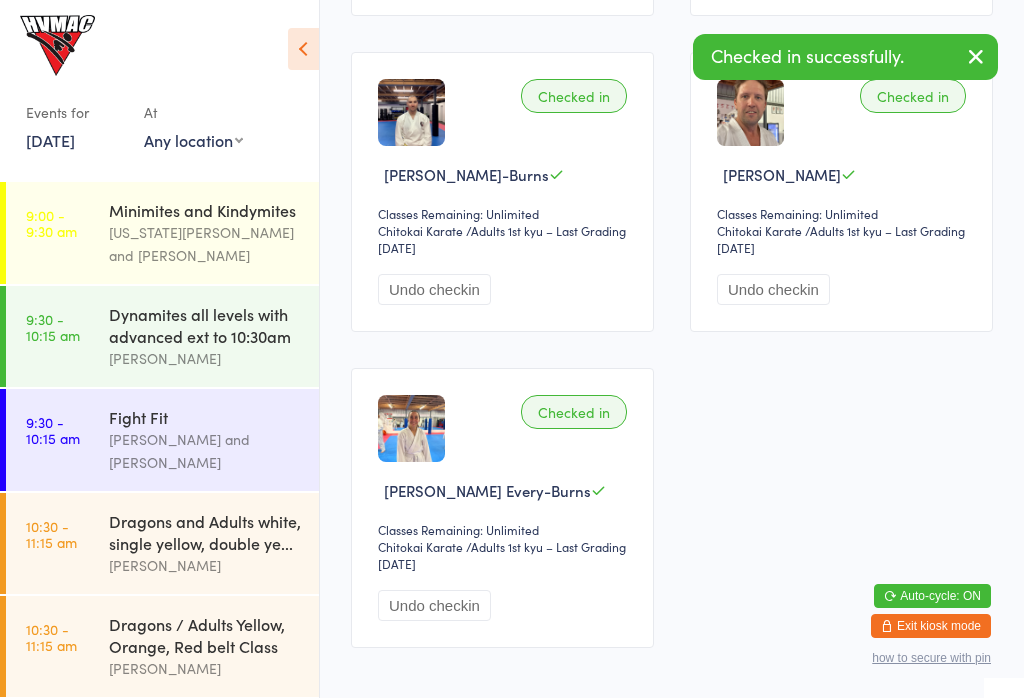 scroll, scrollTop: 0, scrollLeft: 0, axis: both 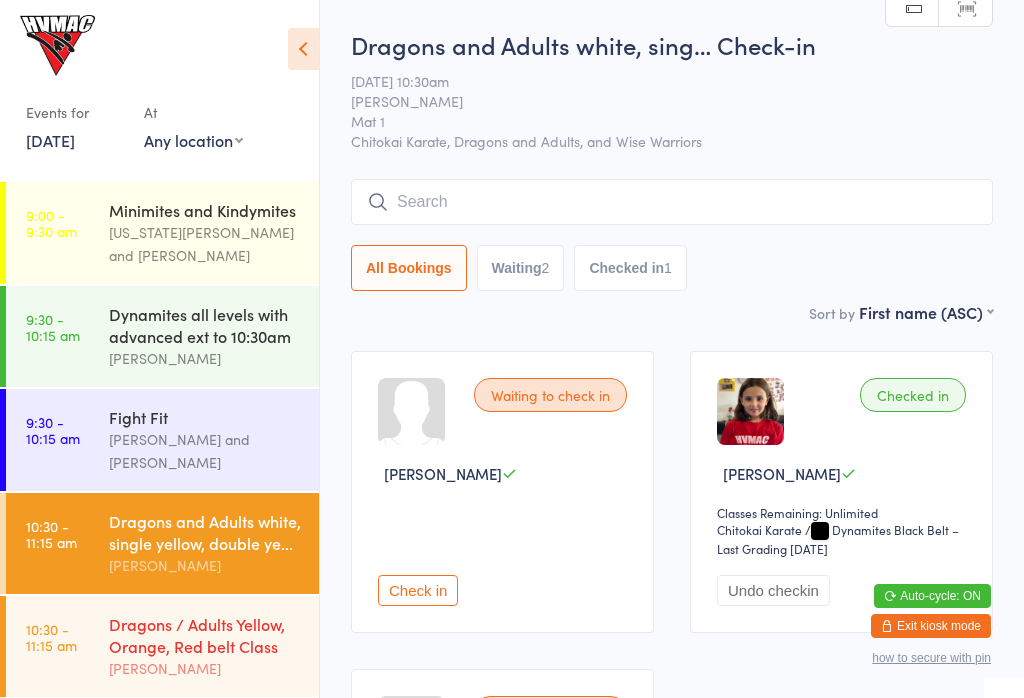 click on "Dragons / Adults Yellow, Orange, Red belt Class" at bounding box center (205, 635) 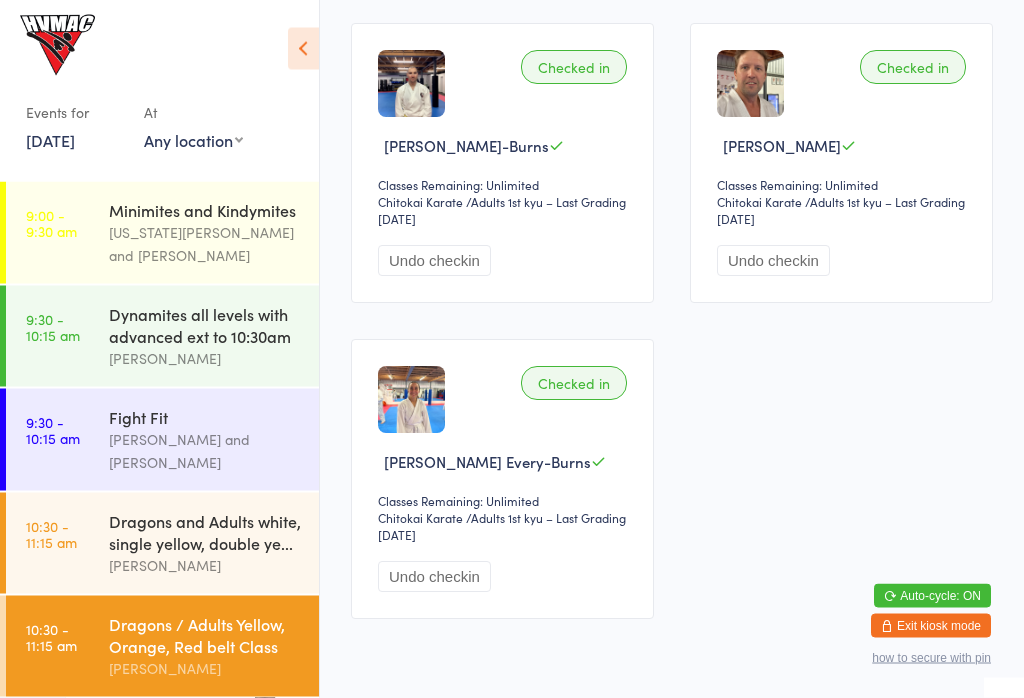 scroll, scrollTop: 643, scrollLeft: 0, axis: vertical 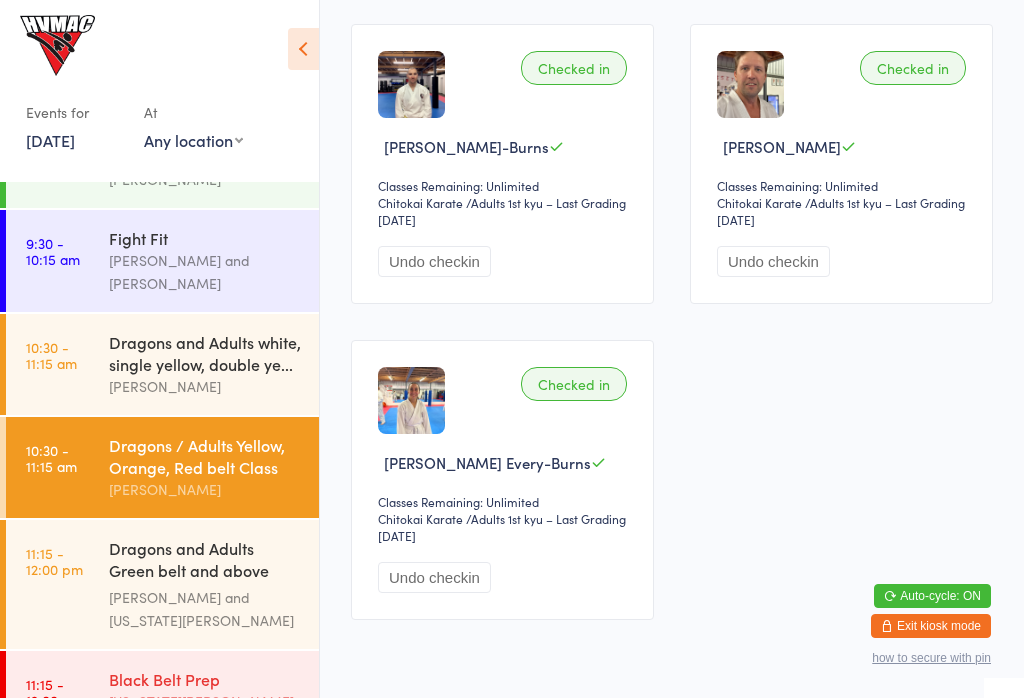 click on "Black Belt Prep" at bounding box center (205, 679) 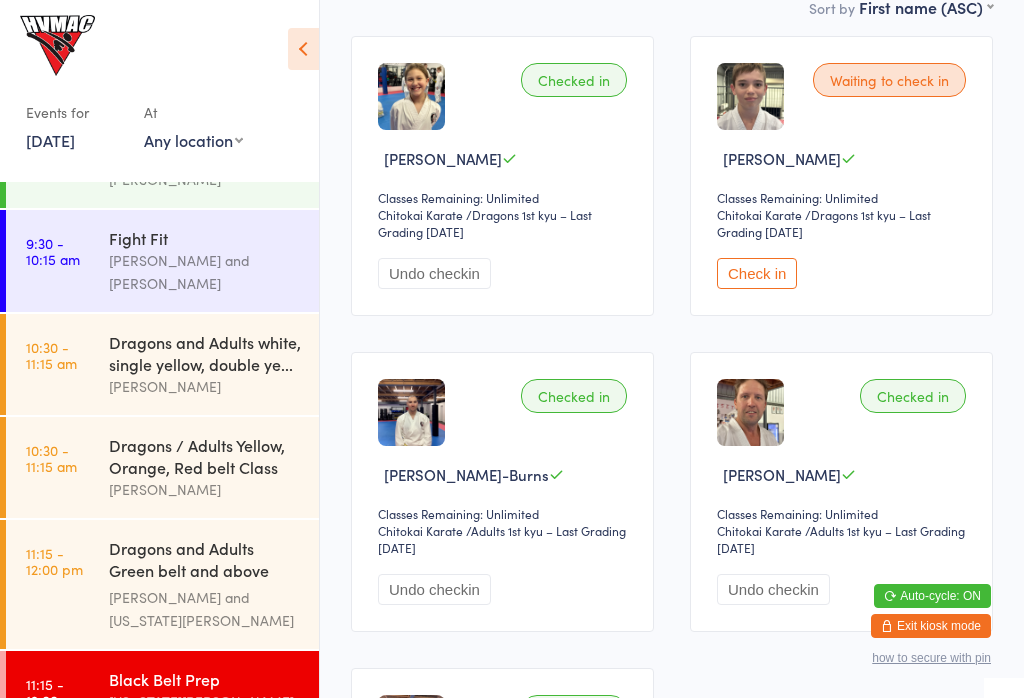 scroll, scrollTop: 314, scrollLeft: 0, axis: vertical 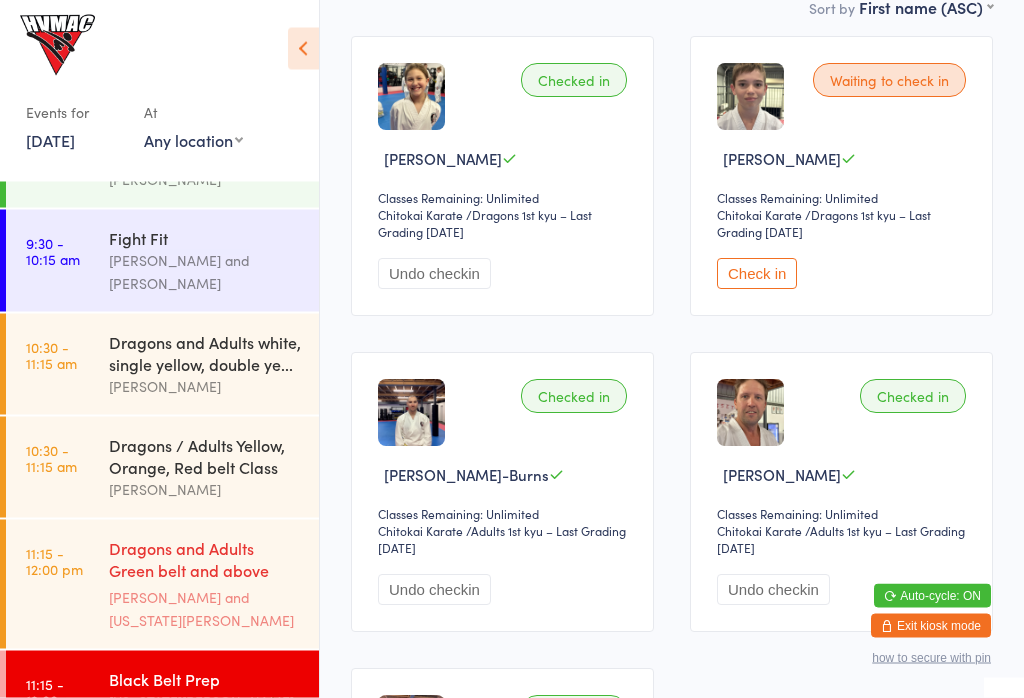 click on "Dragons and Adults Green belt and above Advanced C..." at bounding box center (205, 561) 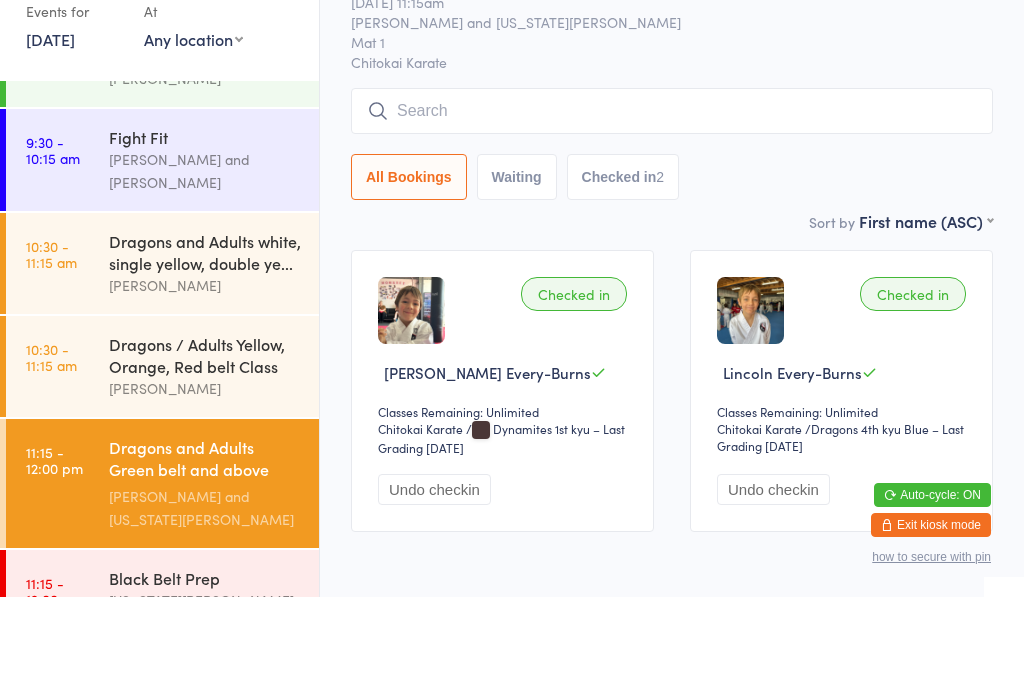 scroll, scrollTop: 68, scrollLeft: 0, axis: vertical 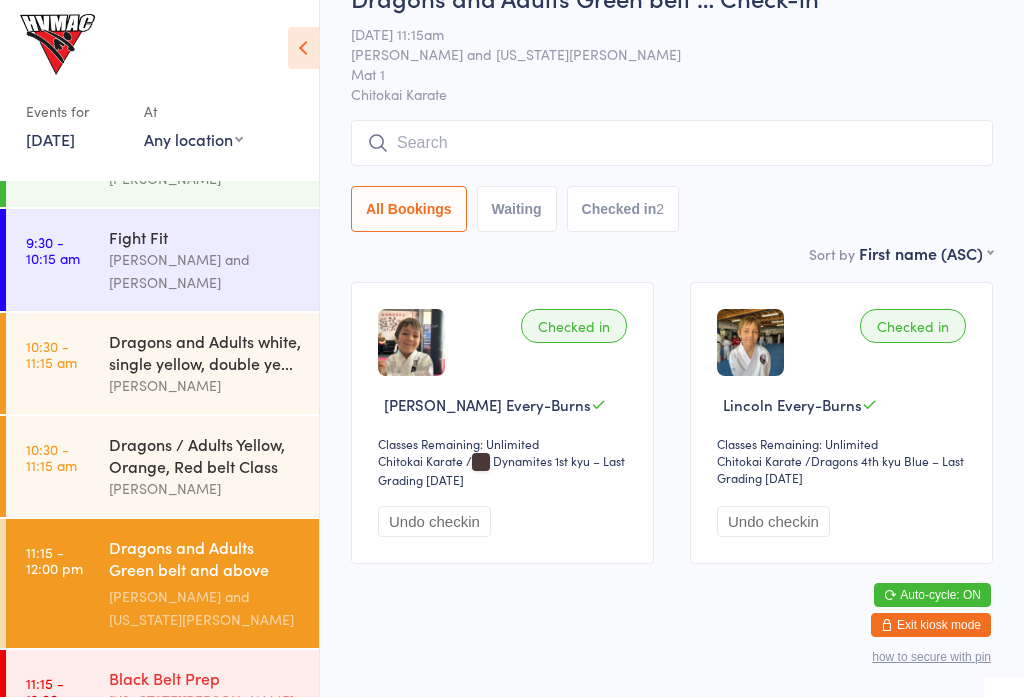 click on "[US_STATE][PERSON_NAME]" at bounding box center (205, 701) 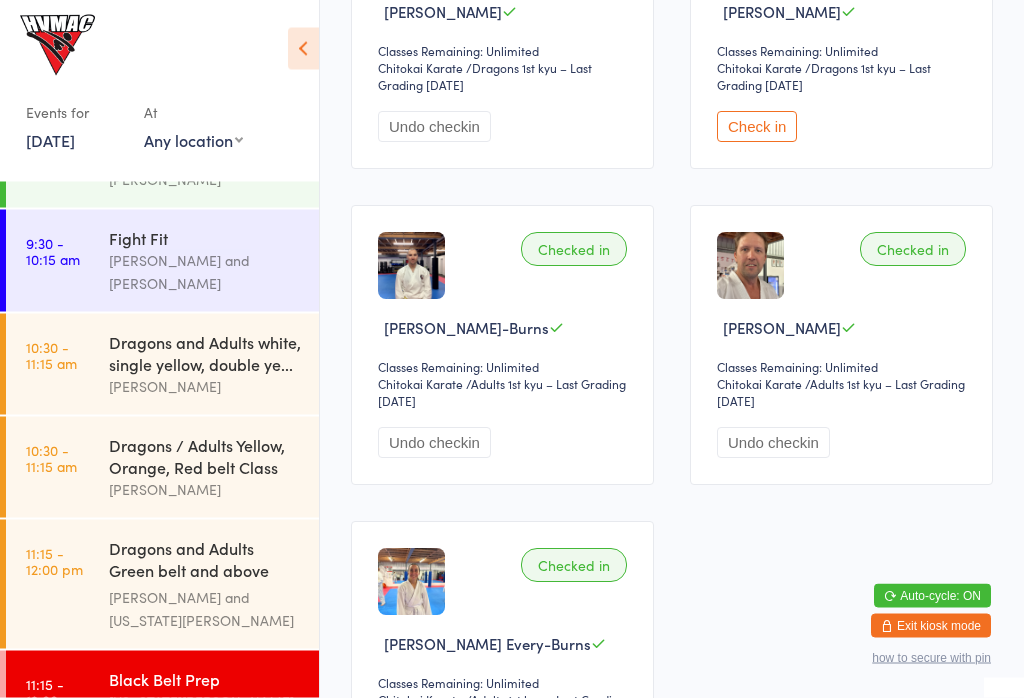 scroll, scrollTop: 470, scrollLeft: 0, axis: vertical 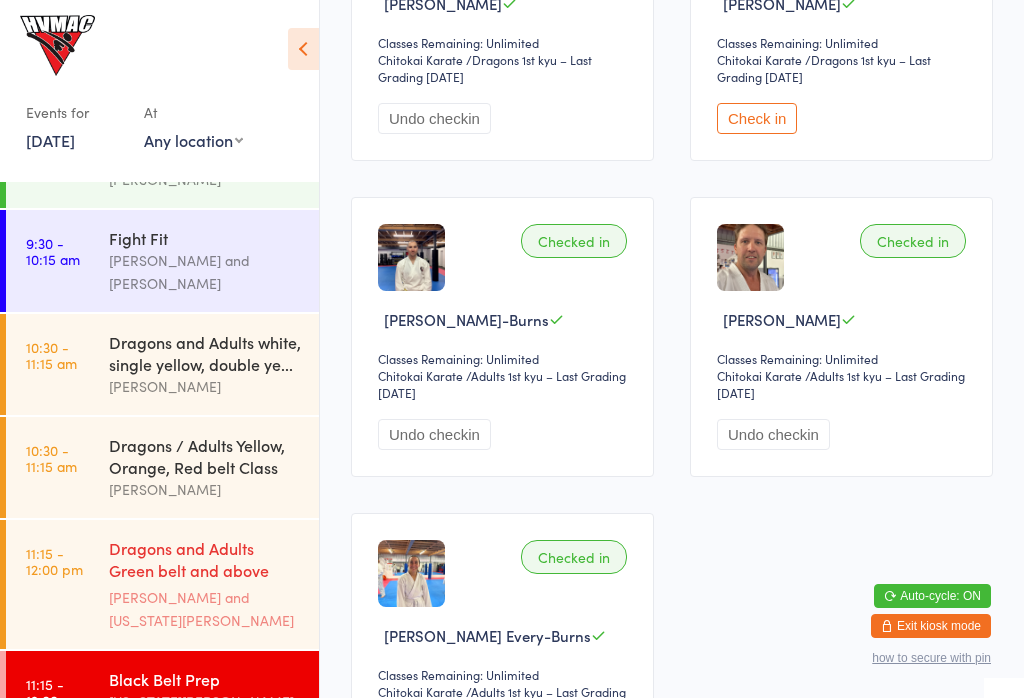 click on "Dragons and Adults Green belt and above Advanced C..." at bounding box center [205, 561] 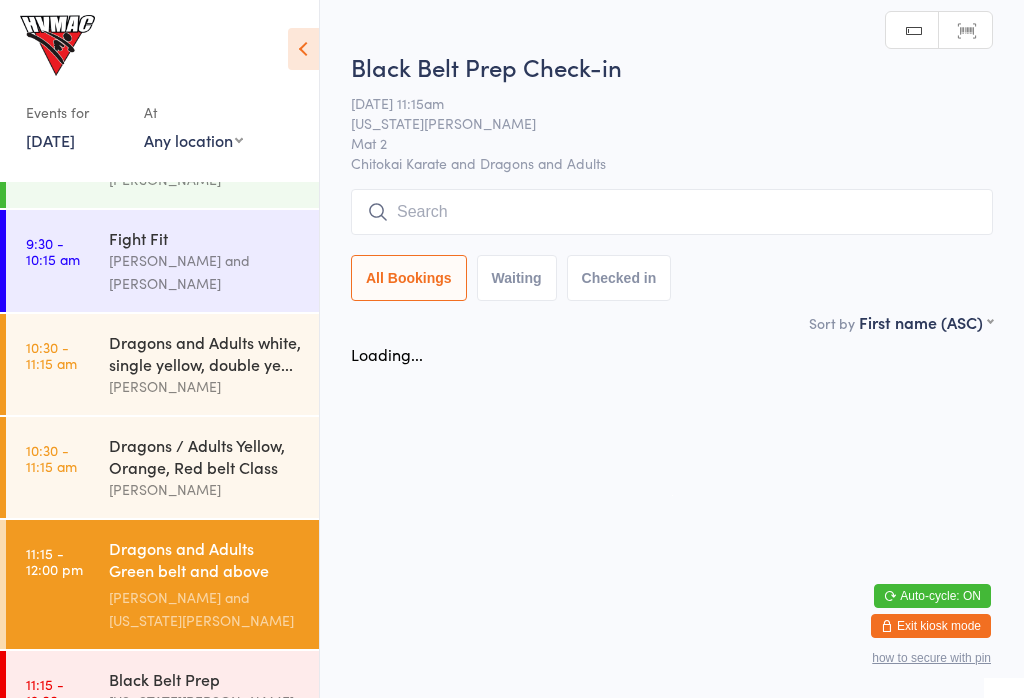 scroll, scrollTop: 0, scrollLeft: 0, axis: both 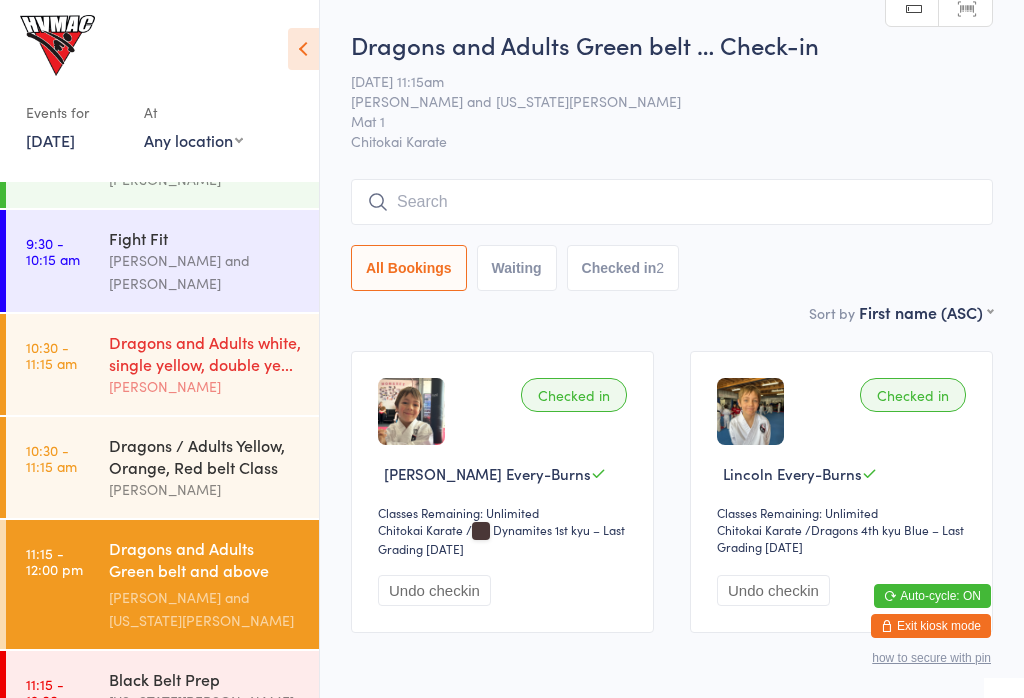 click on "Dragons and Adults white, single yellow, double ye..." at bounding box center [205, 353] 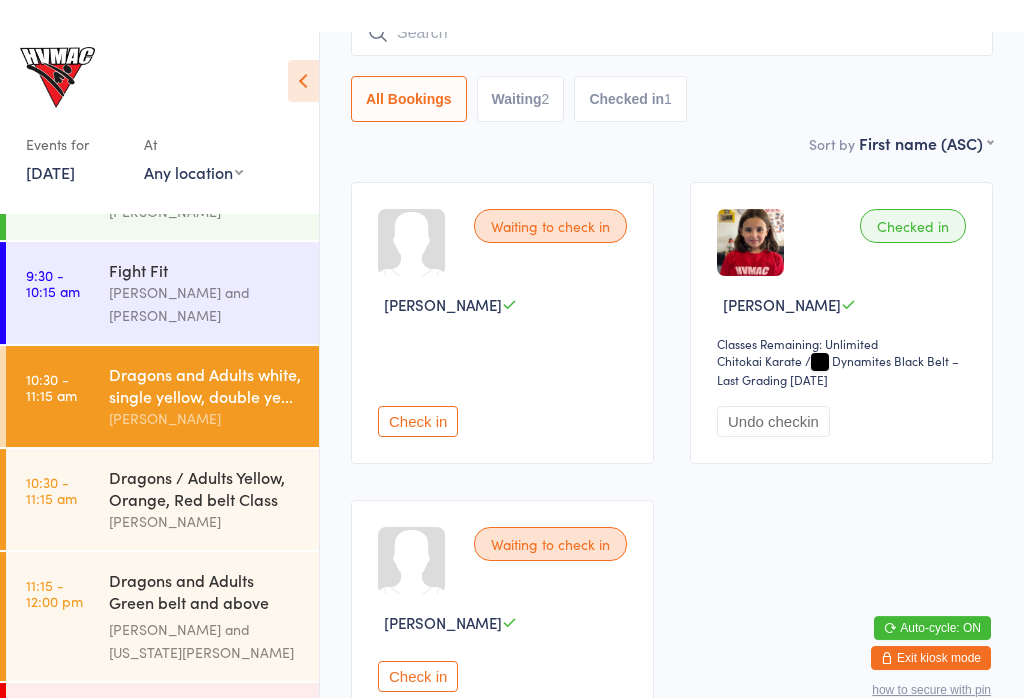 scroll, scrollTop: 0, scrollLeft: 0, axis: both 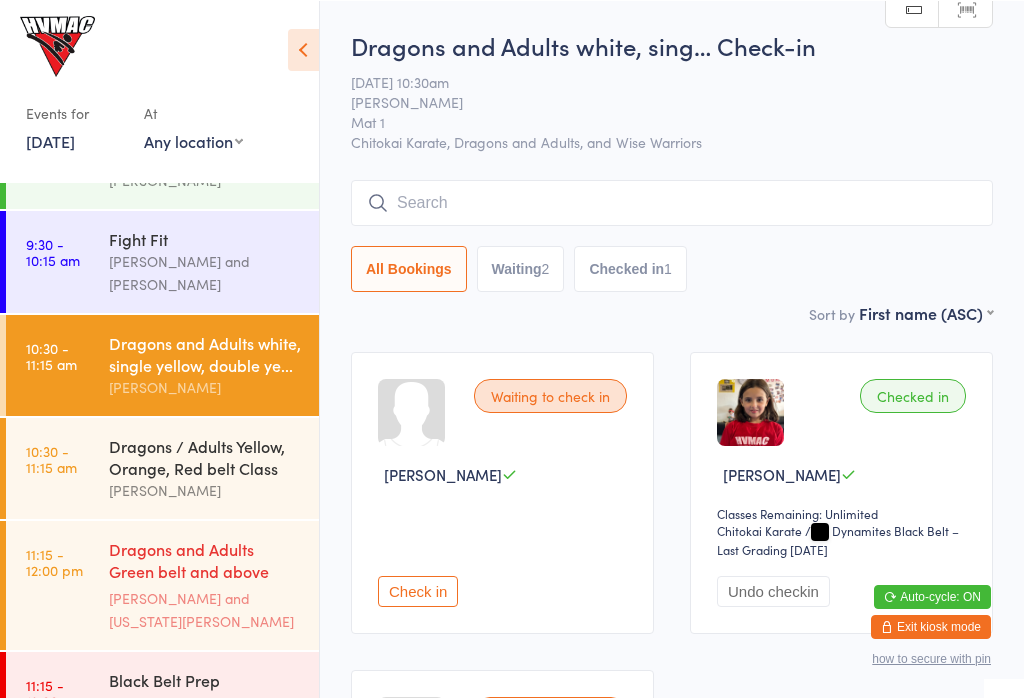 click on "[PERSON_NAME] and [US_STATE][PERSON_NAME]" at bounding box center [205, 609] 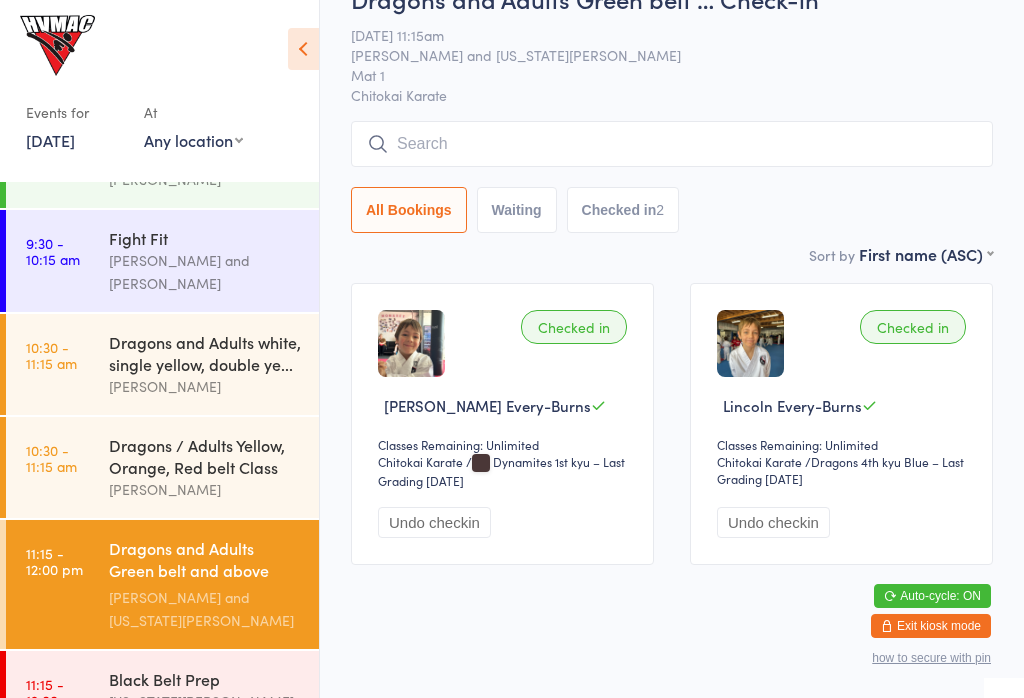 scroll, scrollTop: 65, scrollLeft: 0, axis: vertical 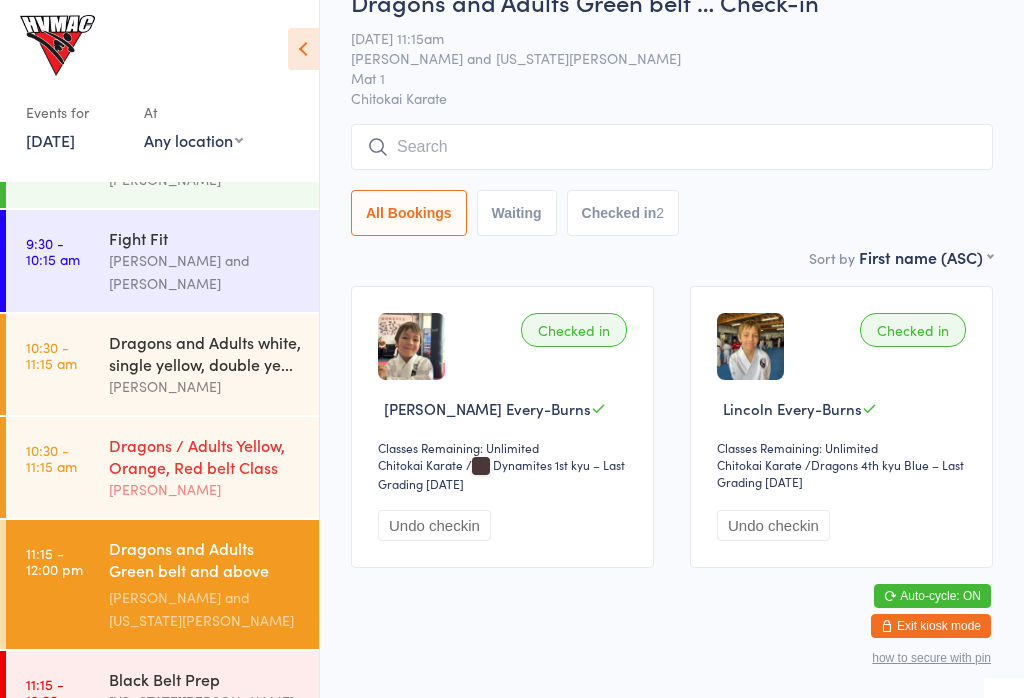 click on "Dragons / Adults Yellow, Orange, Red belt Class" at bounding box center [205, 456] 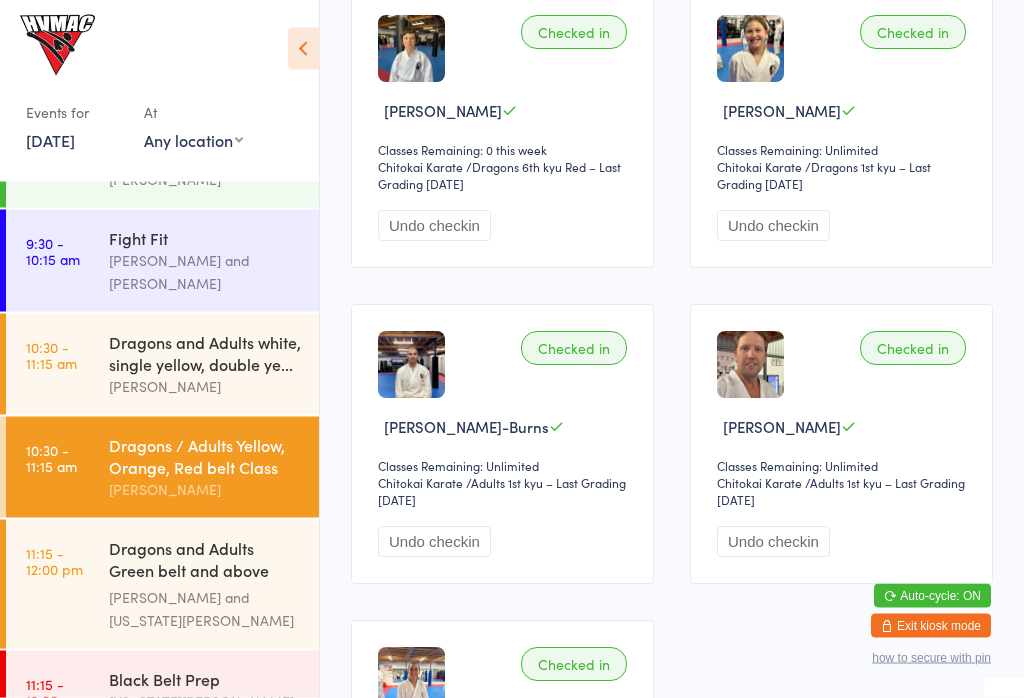 scroll, scrollTop: 361, scrollLeft: 0, axis: vertical 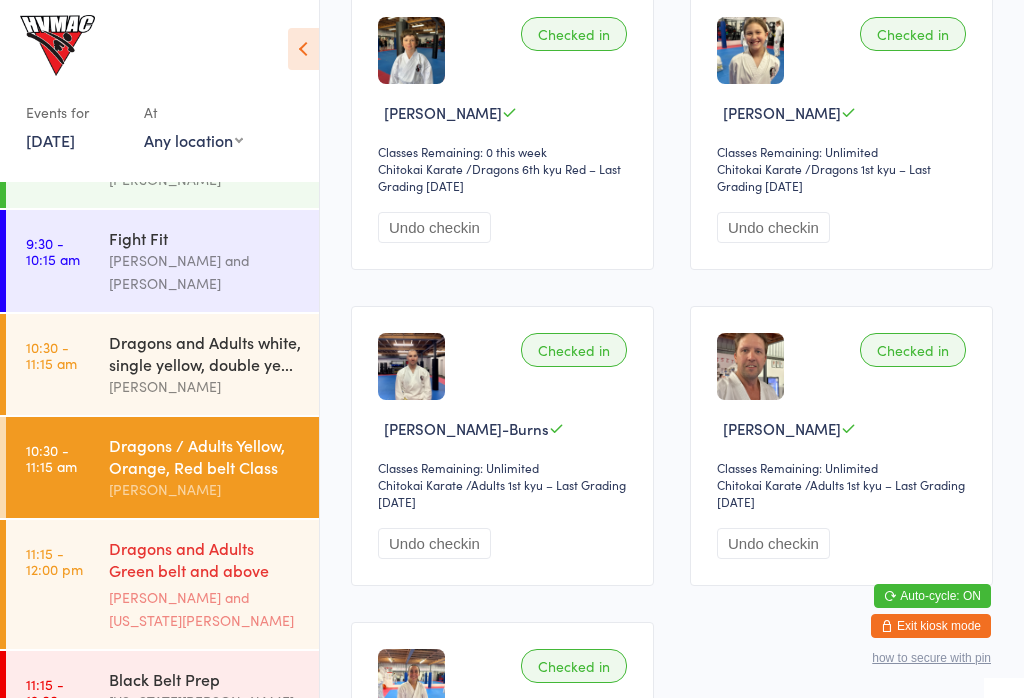 click on "[PERSON_NAME] and [US_STATE][PERSON_NAME]" at bounding box center [205, 609] 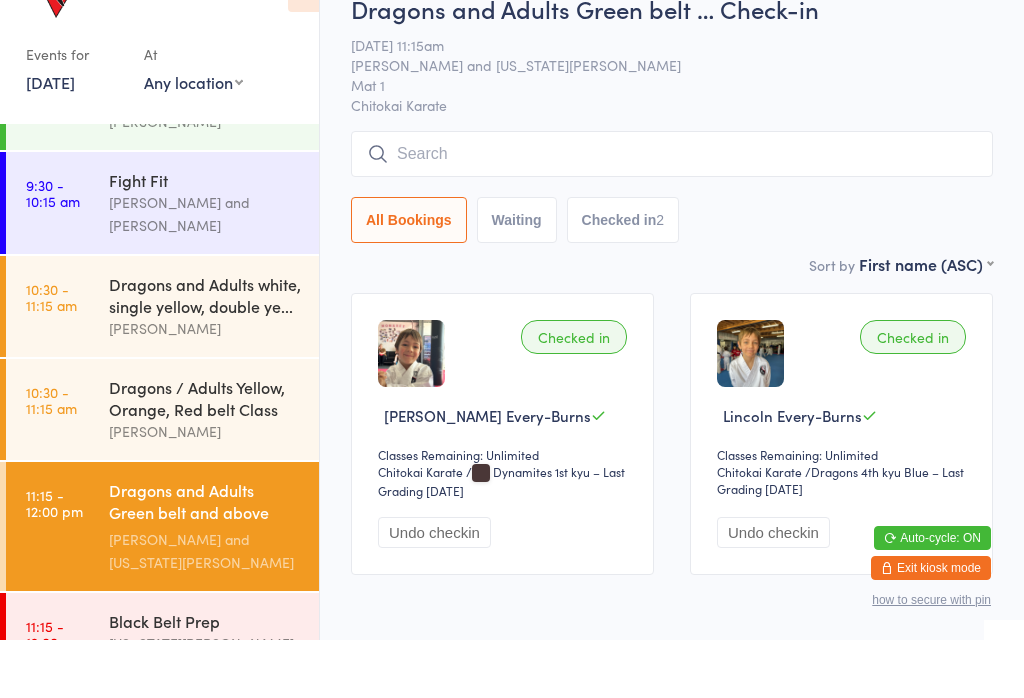 scroll, scrollTop: 68, scrollLeft: 0, axis: vertical 